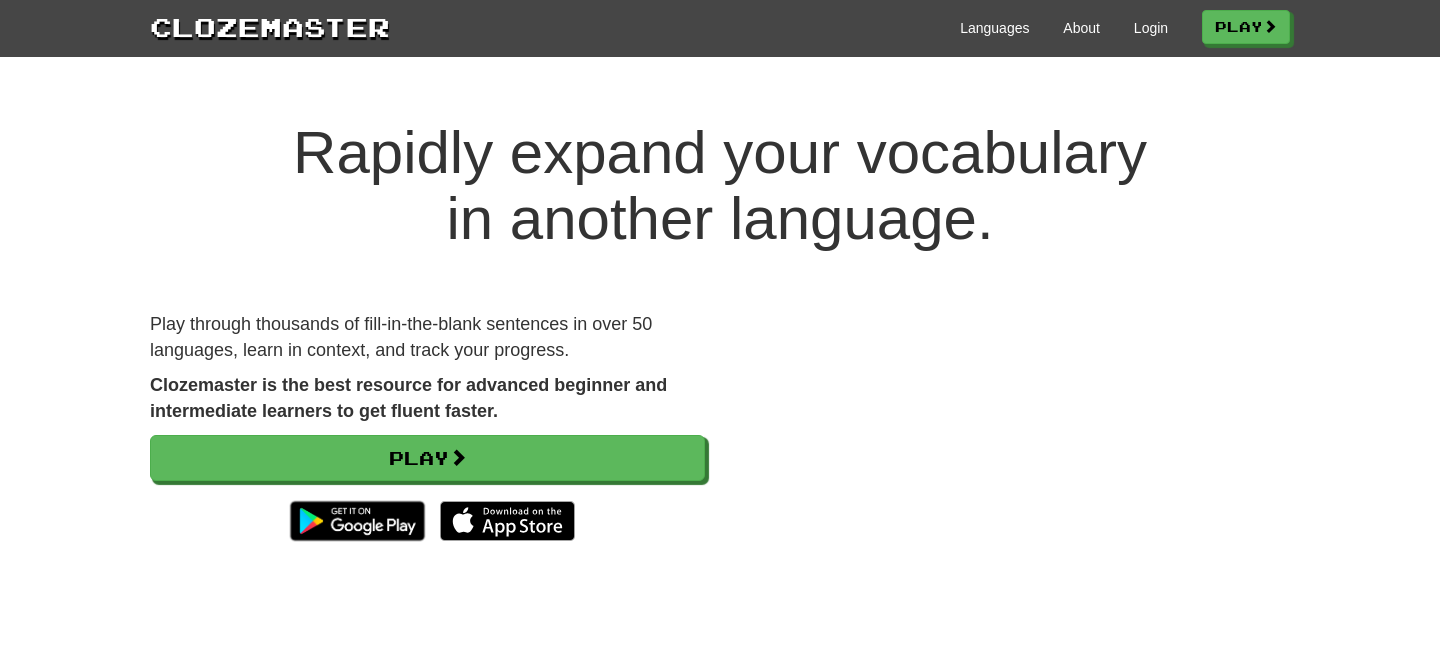 scroll, scrollTop: 0, scrollLeft: 0, axis: both 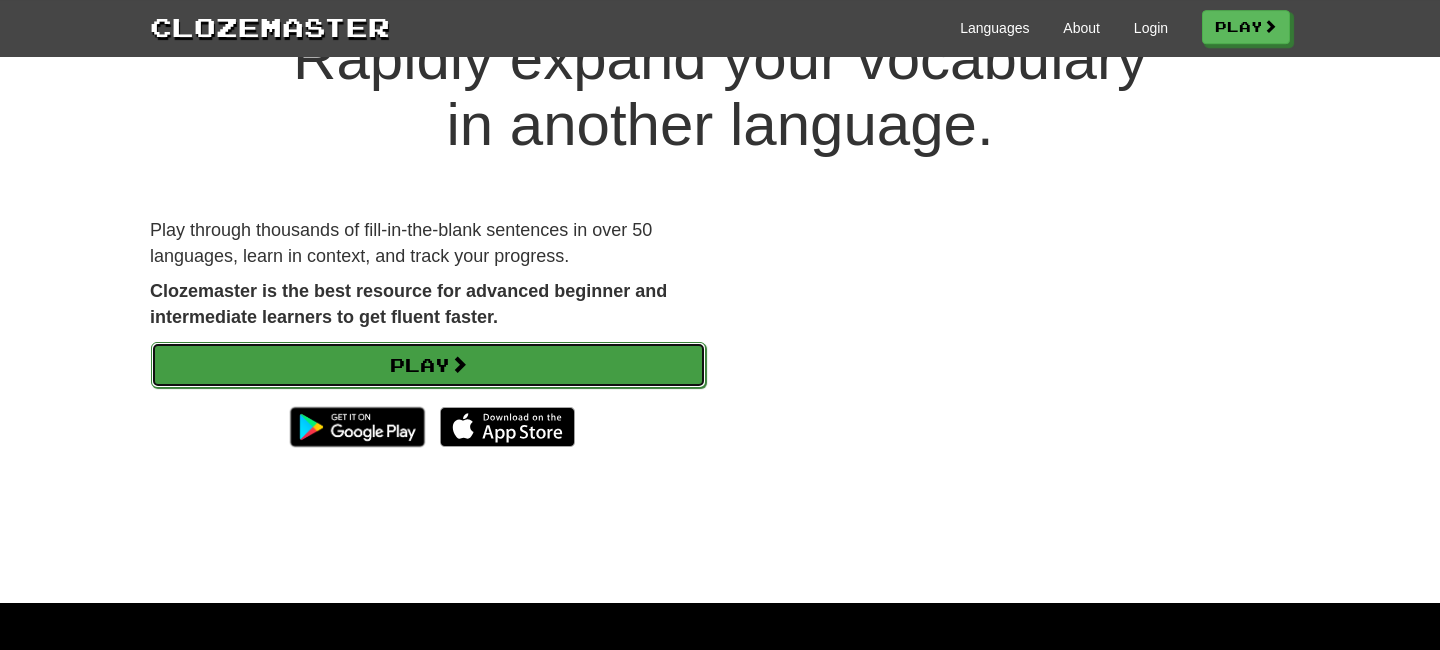 click on "Play" at bounding box center (428, 365) 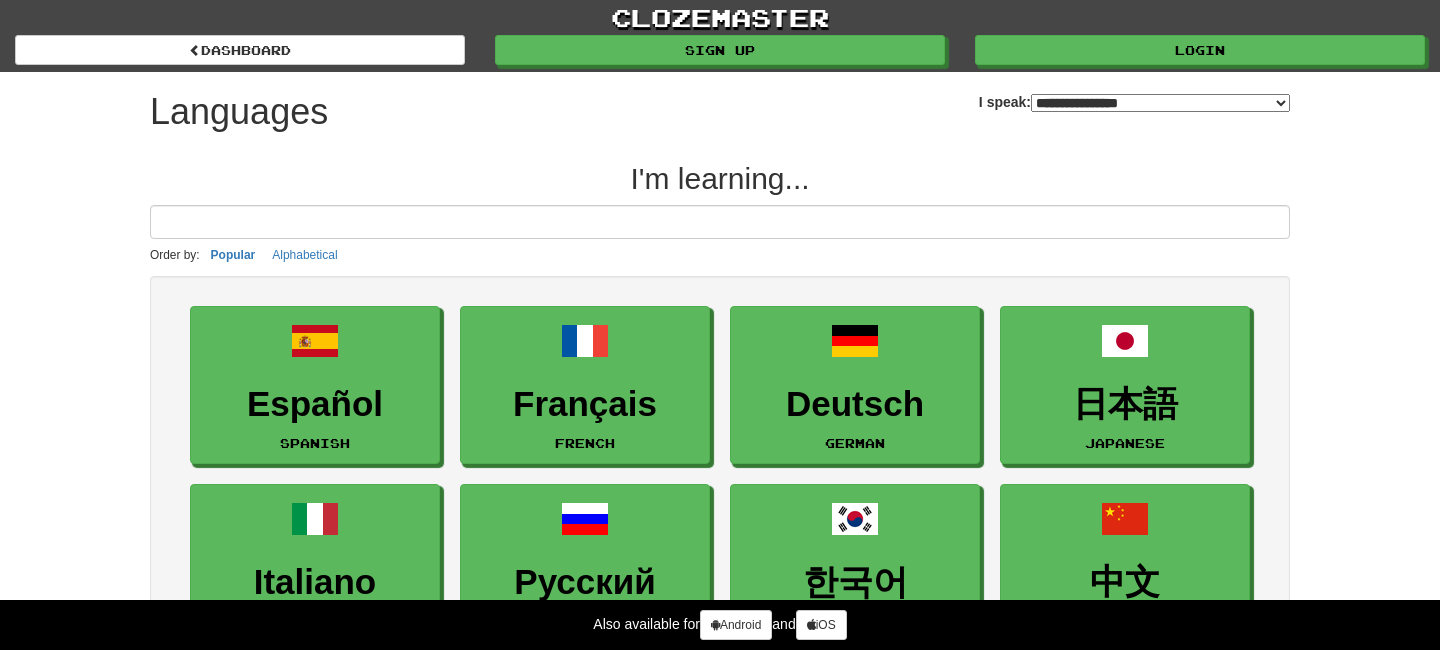 select on "*******" 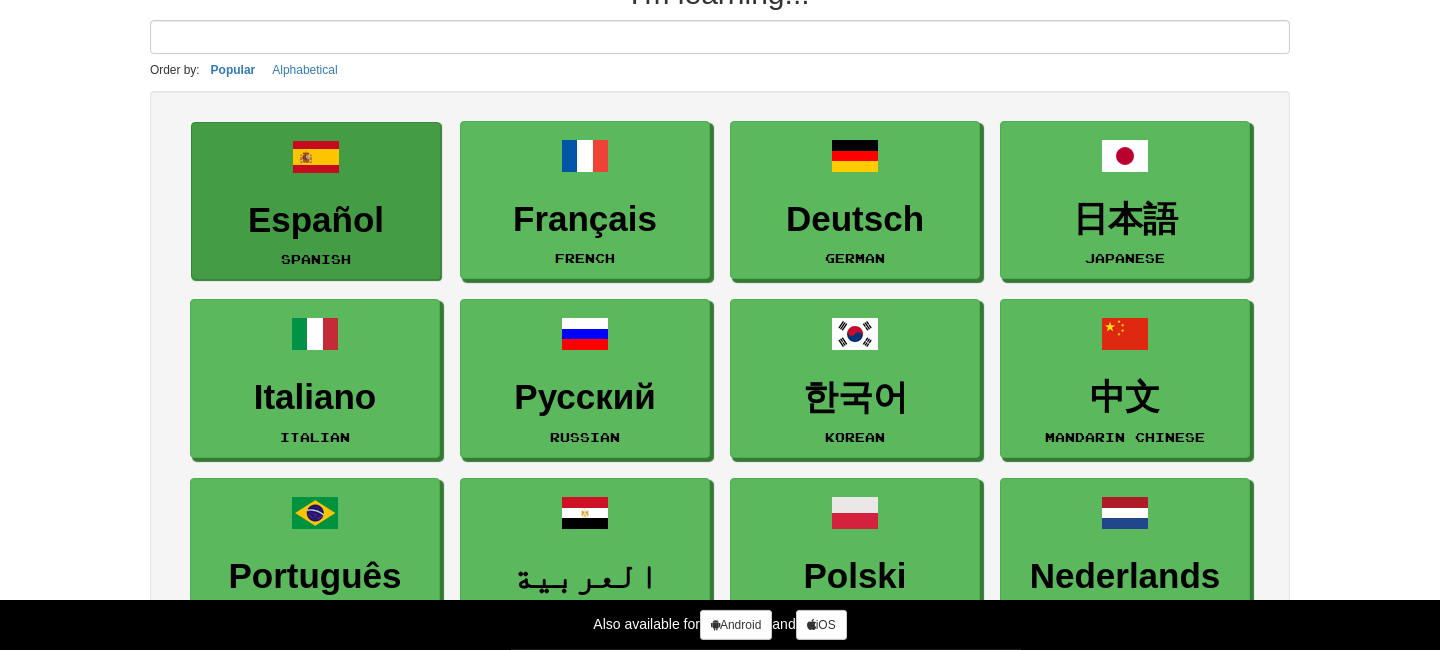 scroll, scrollTop: 187, scrollLeft: 0, axis: vertical 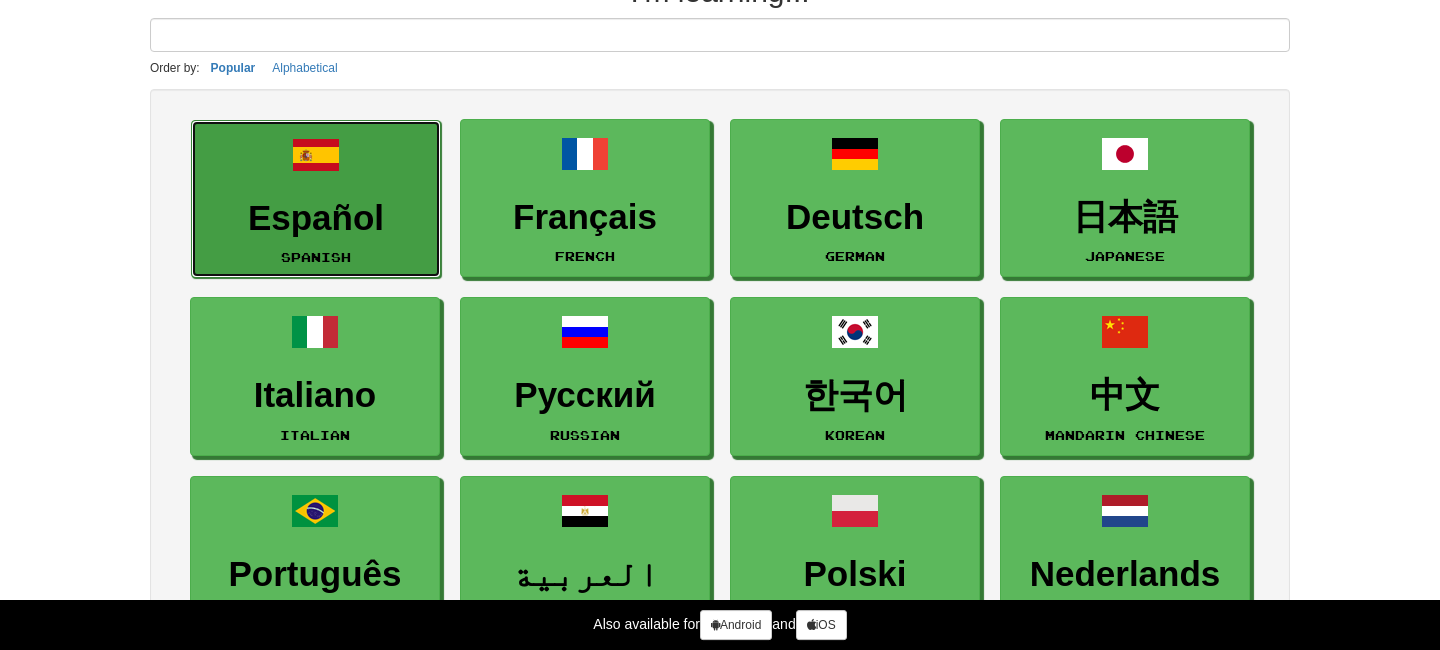 click on "Español Spanish" at bounding box center [316, 199] 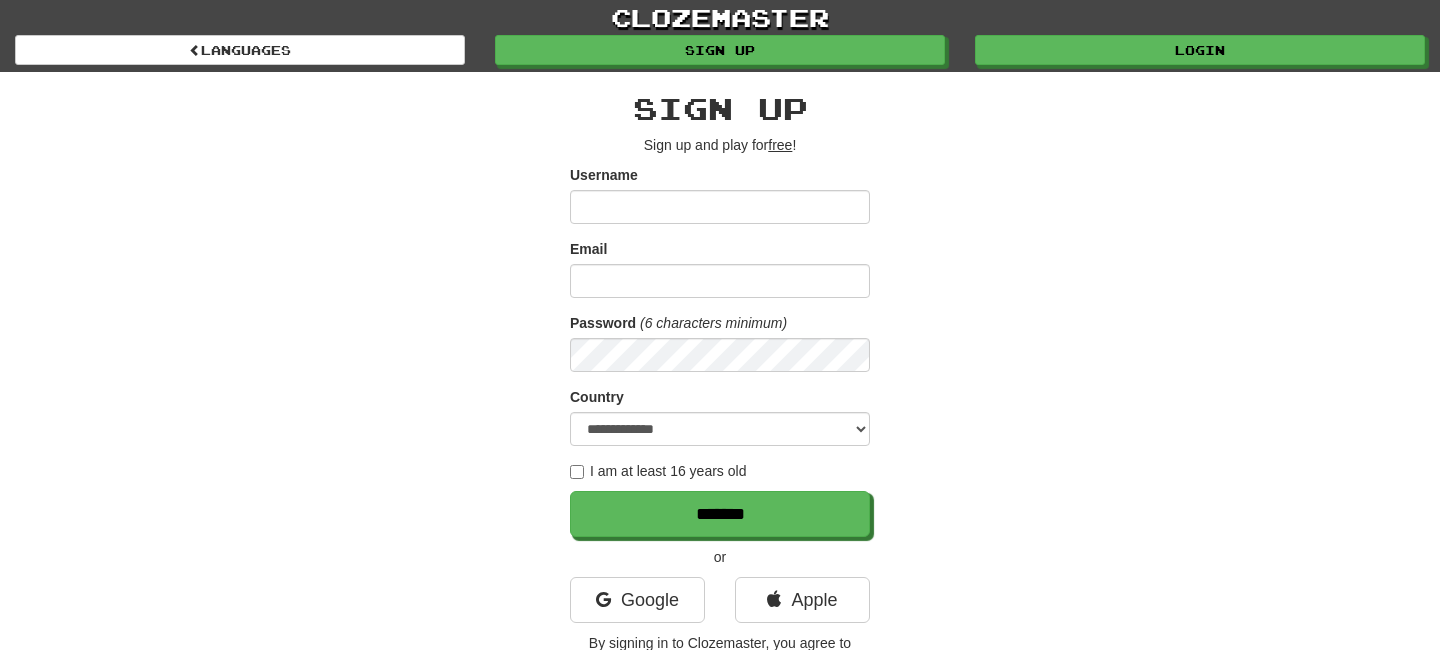 scroll, scrollTop: 0, scrollLeft: 0, axis: both 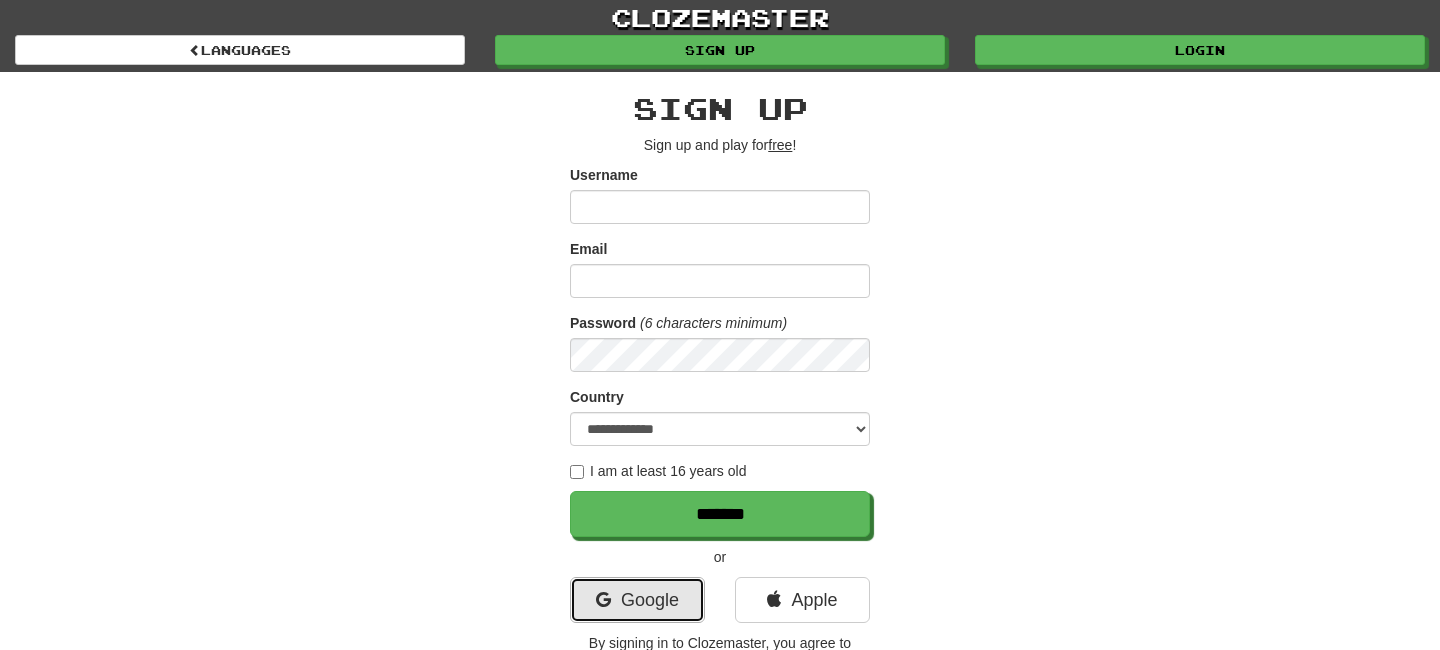 click on "Google" at bounding box center (637, 600) 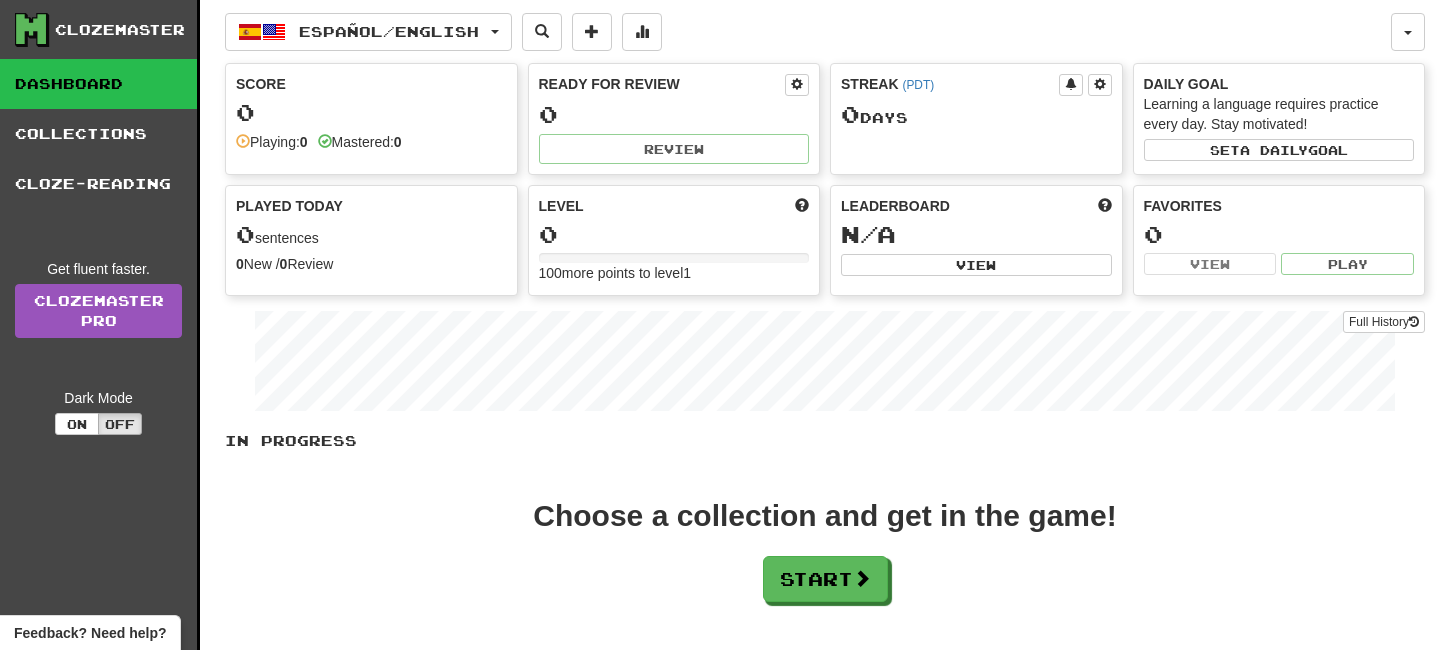 scroll, scrollTop: 0, scrollLeft: 0, axis: both 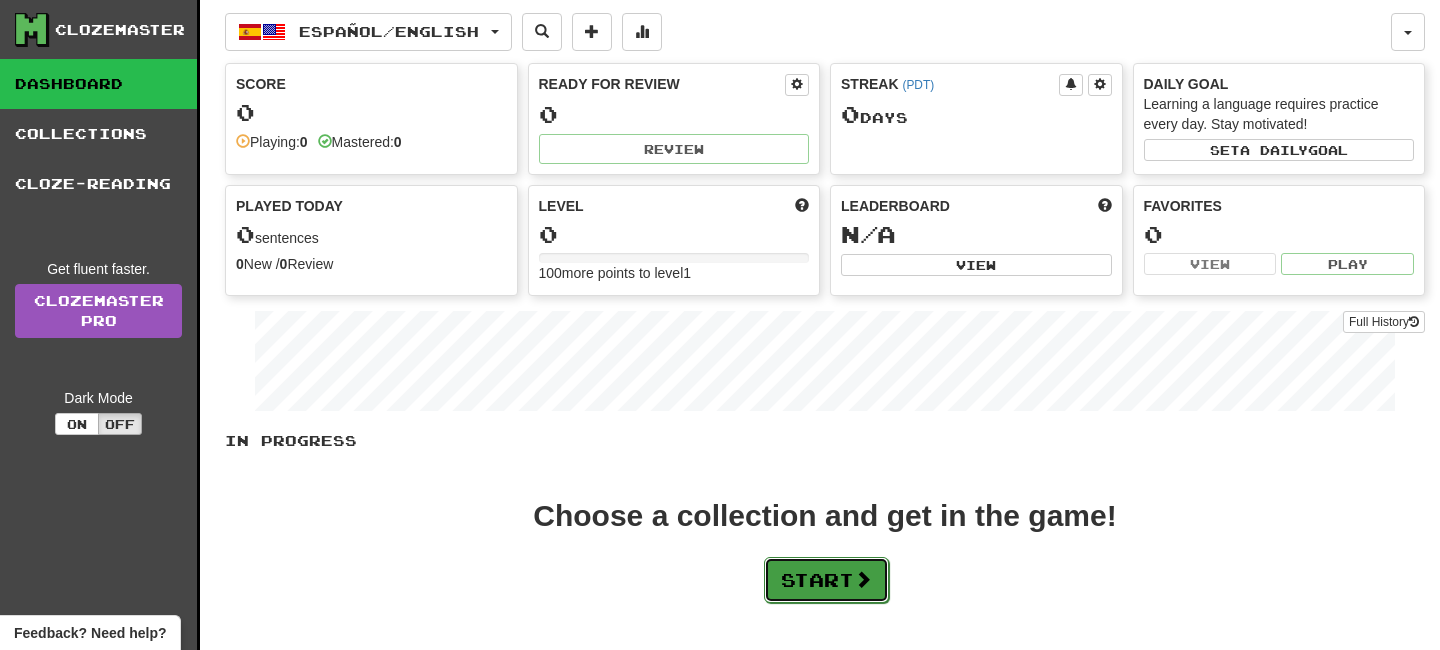 click on "Start" at bounding box center (826, 580) 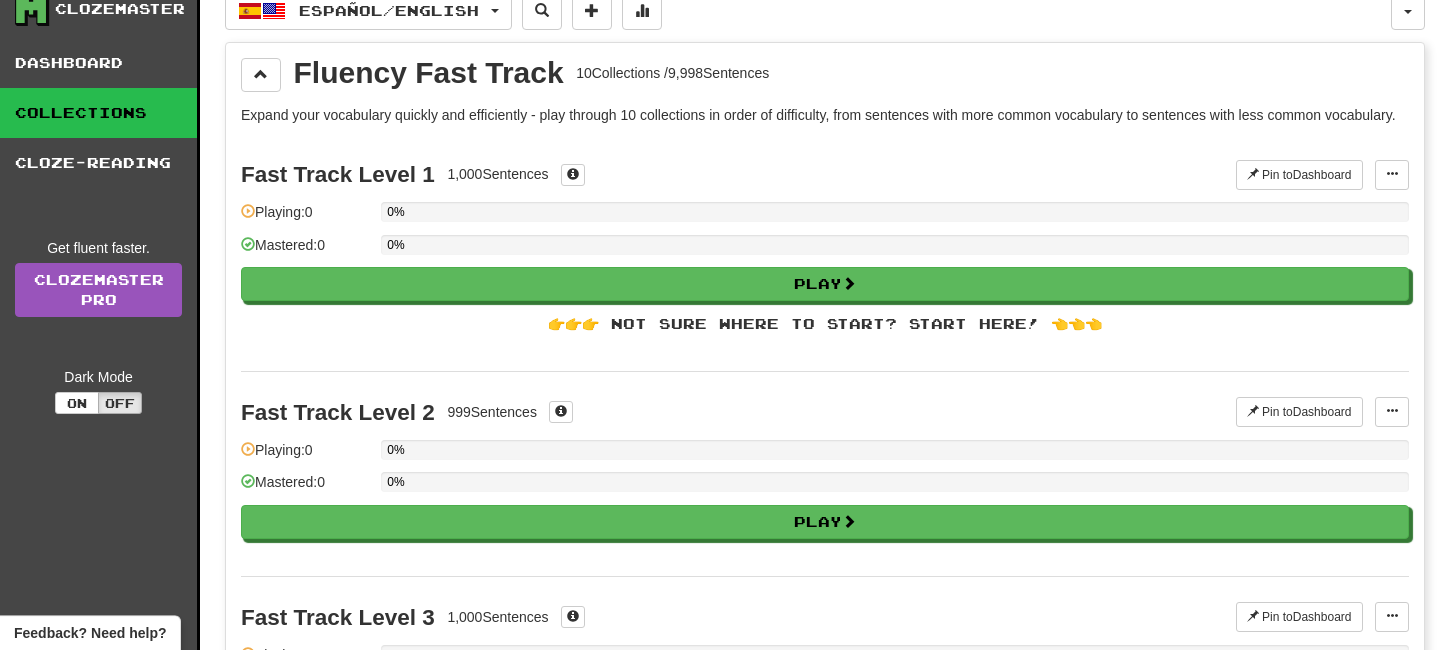 scroll, scrollTop: 0, scrollLeft: 0, axis: both 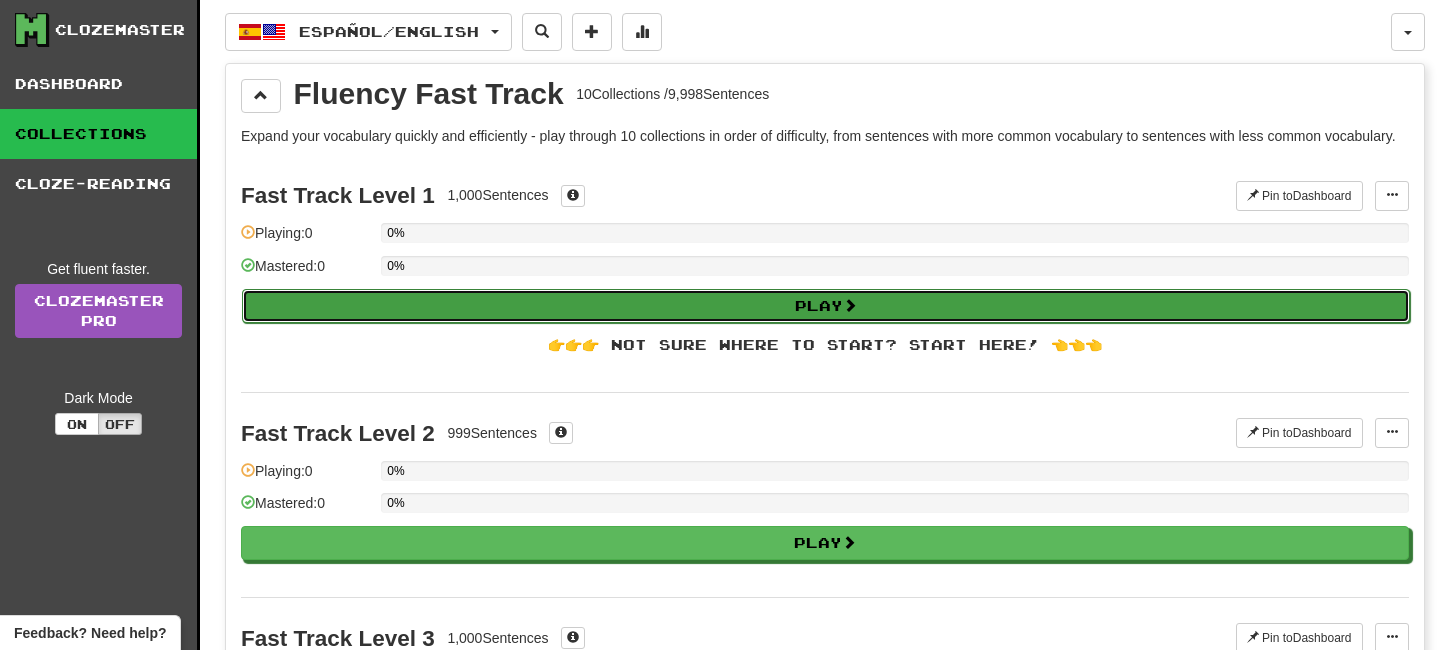 click on "Play" at bounding box center [826, 306] 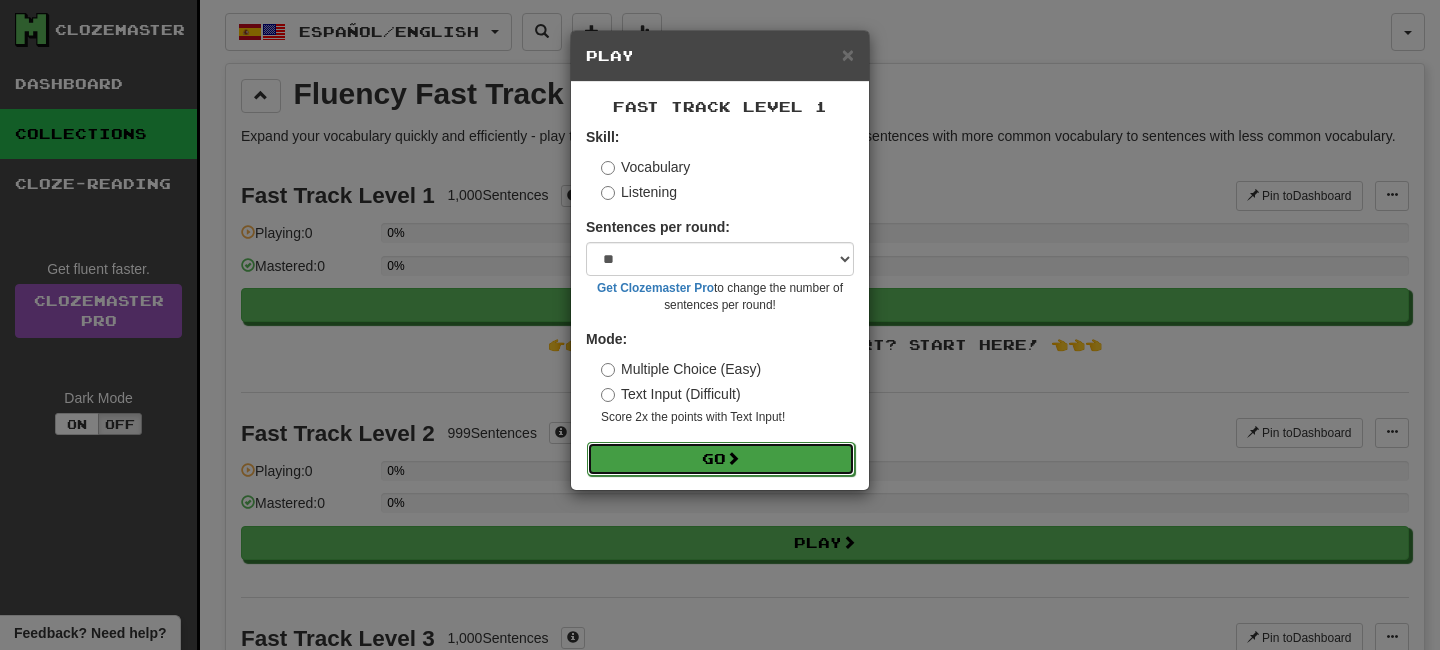 click at bounding box center (733, 458) 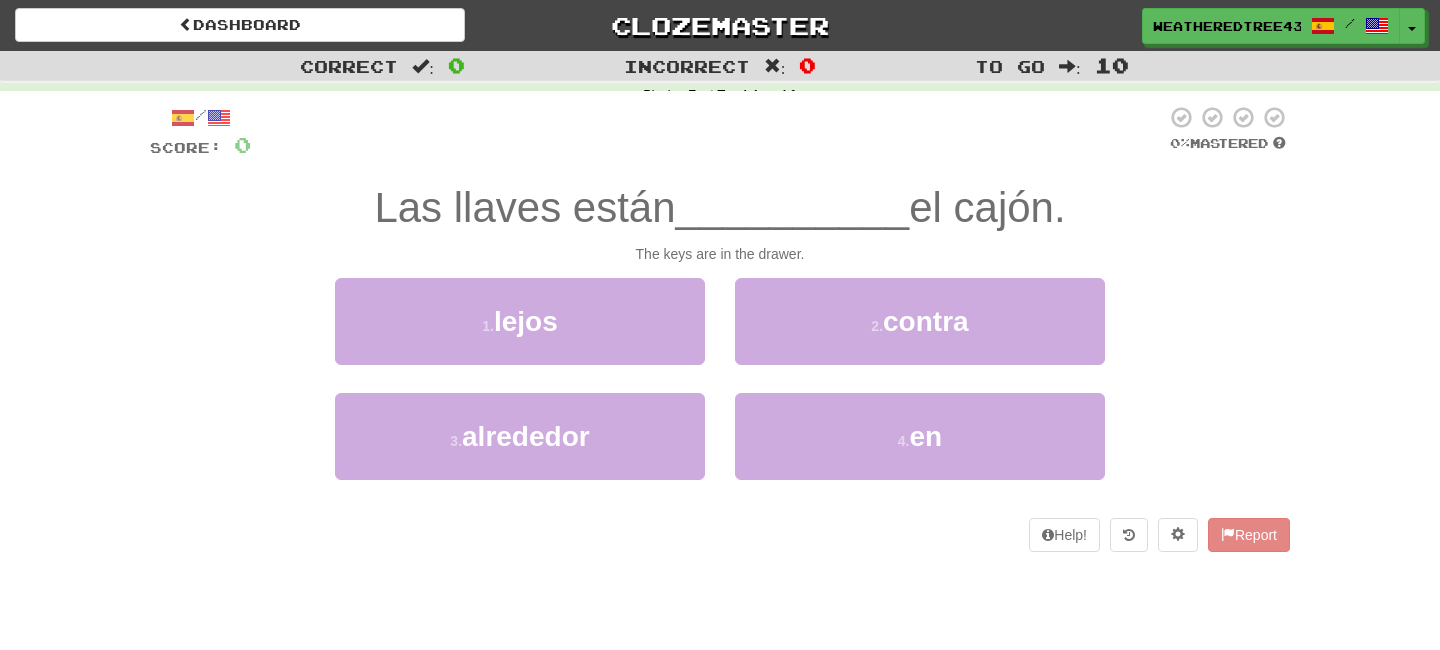 scroll, scrollTop: 0, scrollLeft: 0, axis: both 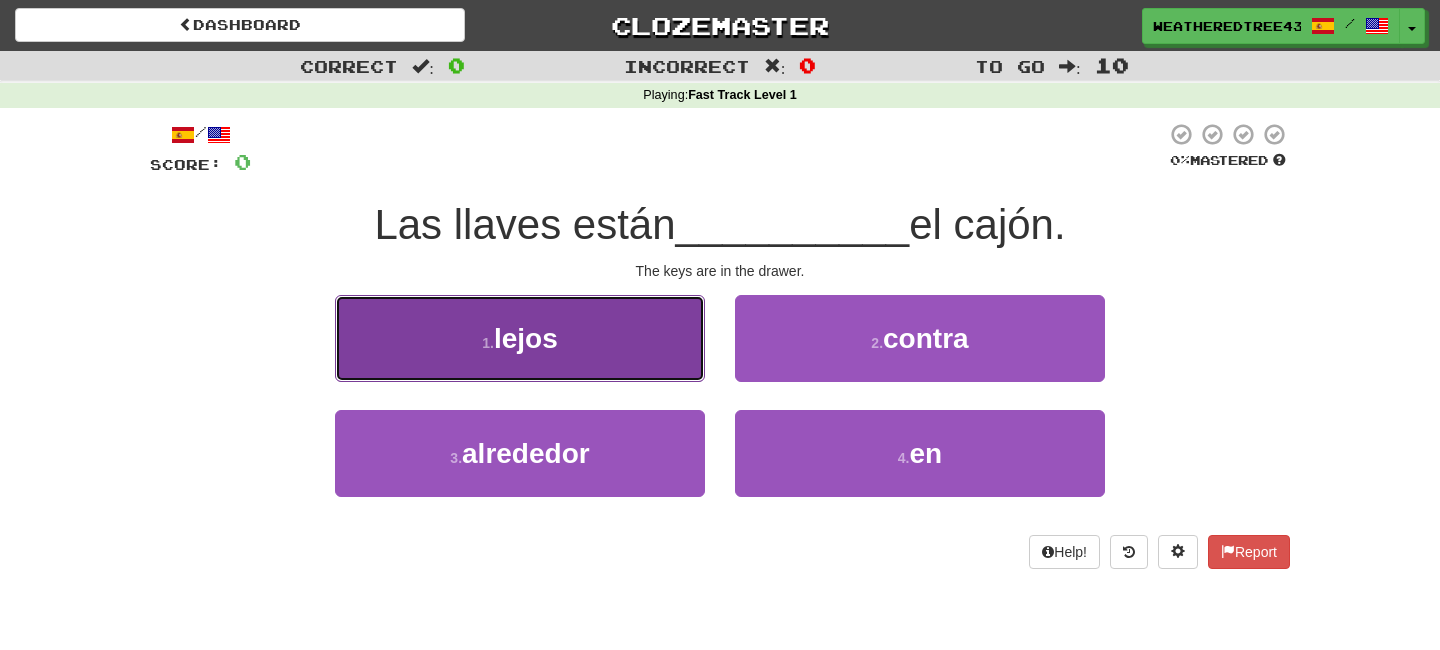 click on "1 .  [WORD]" at bounding box center [520, 338] 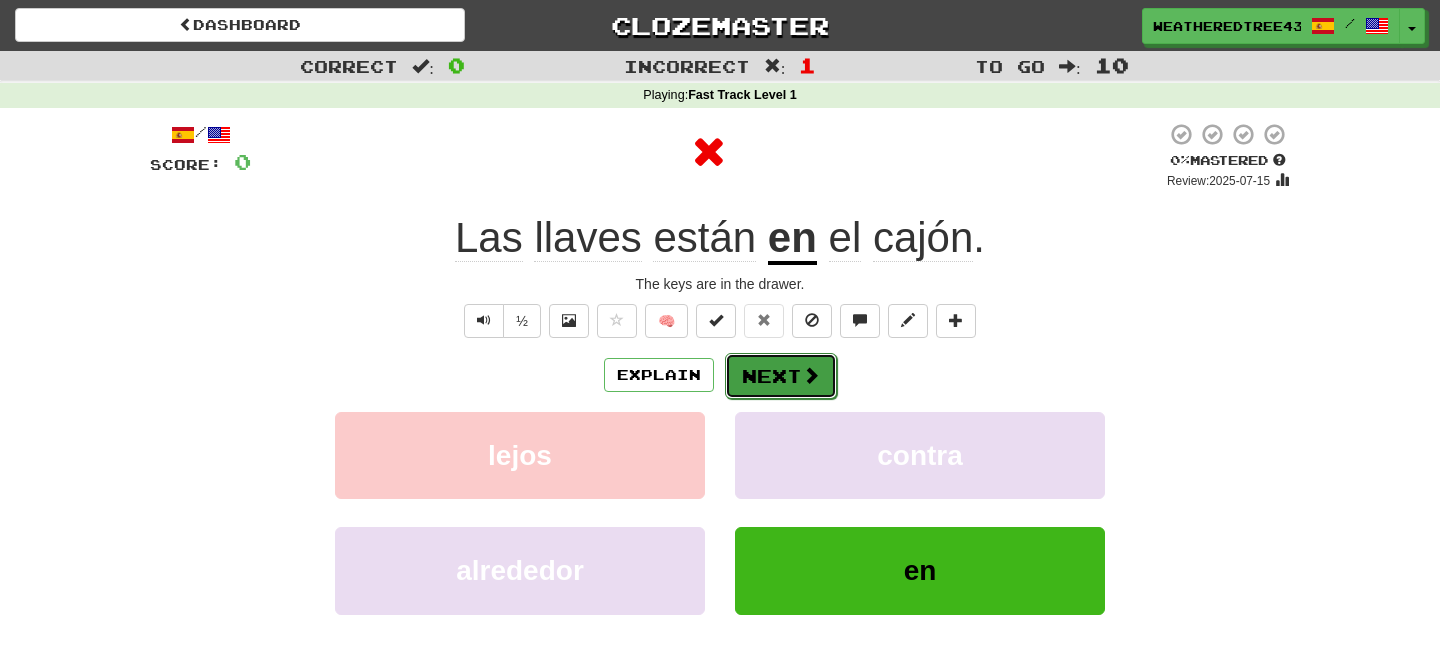 click on "Next" at bounding box center [781, 376] 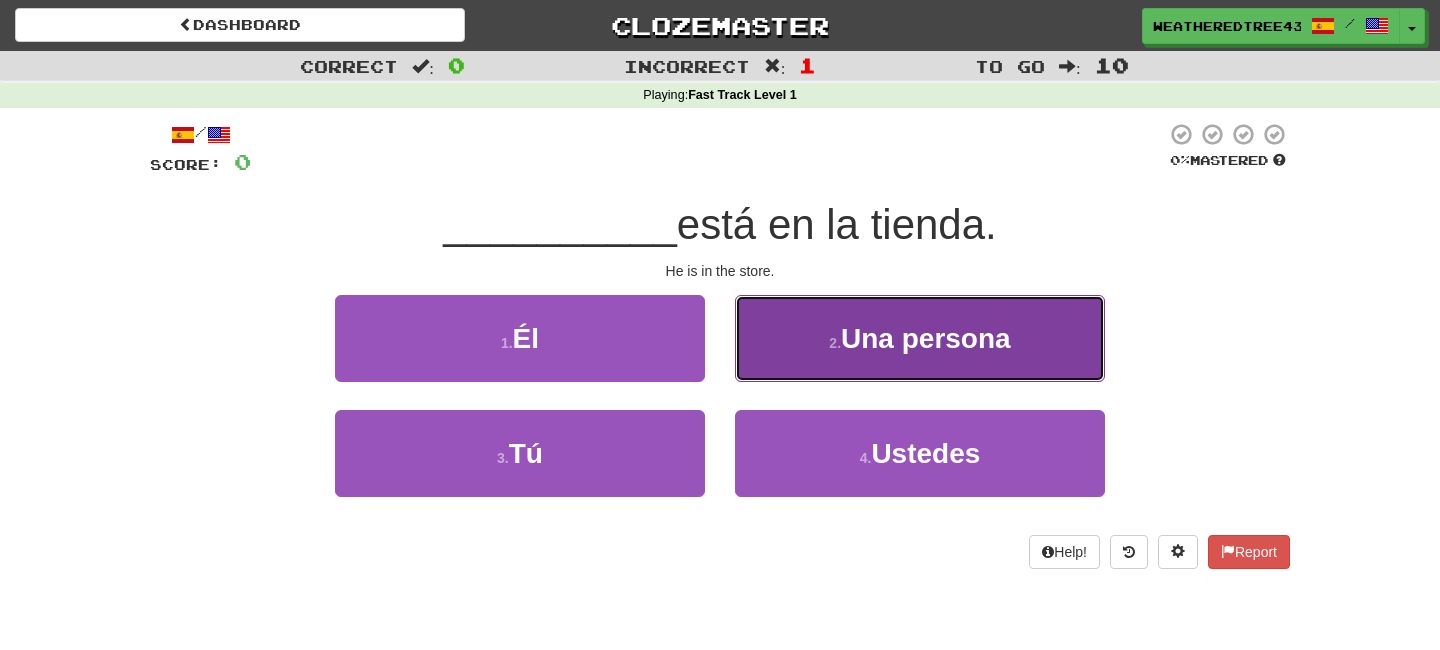 click on "2 .  [ARTICLE] [NOUN]" at bounding box center (920, 338) 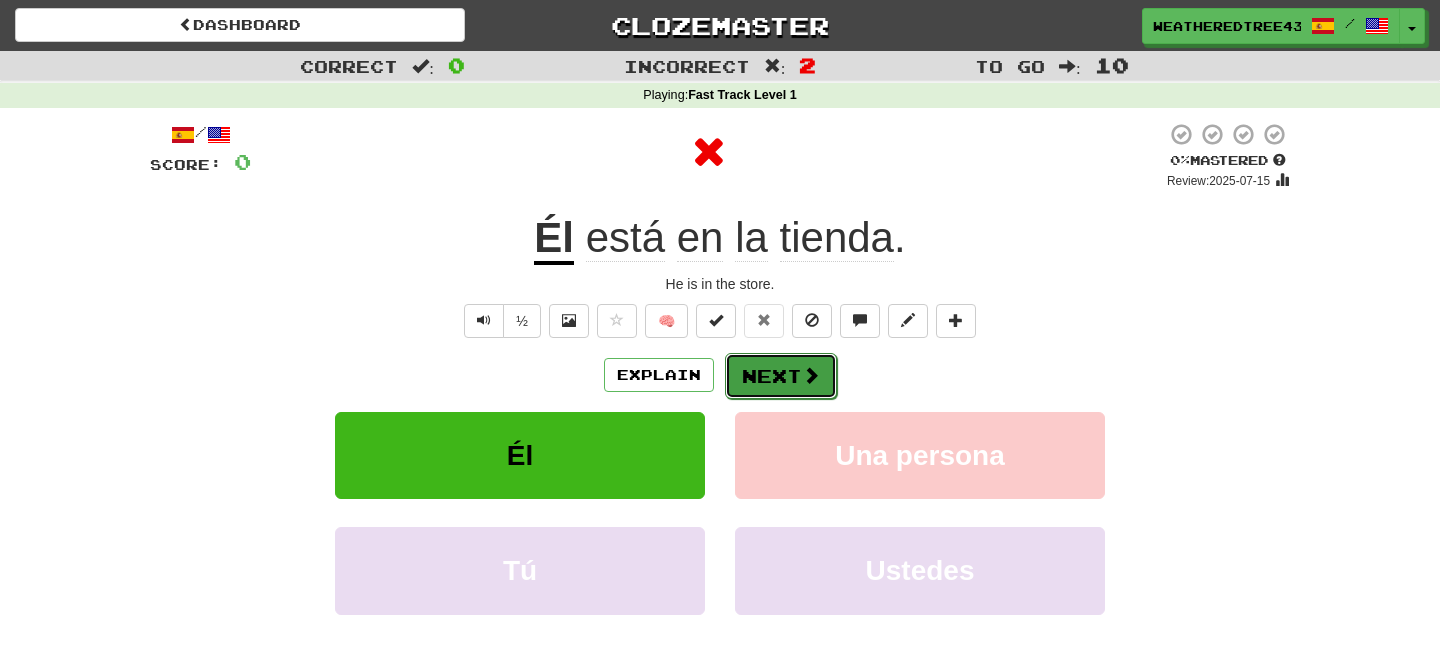 click on "Next" at bounding box center (781, 376) 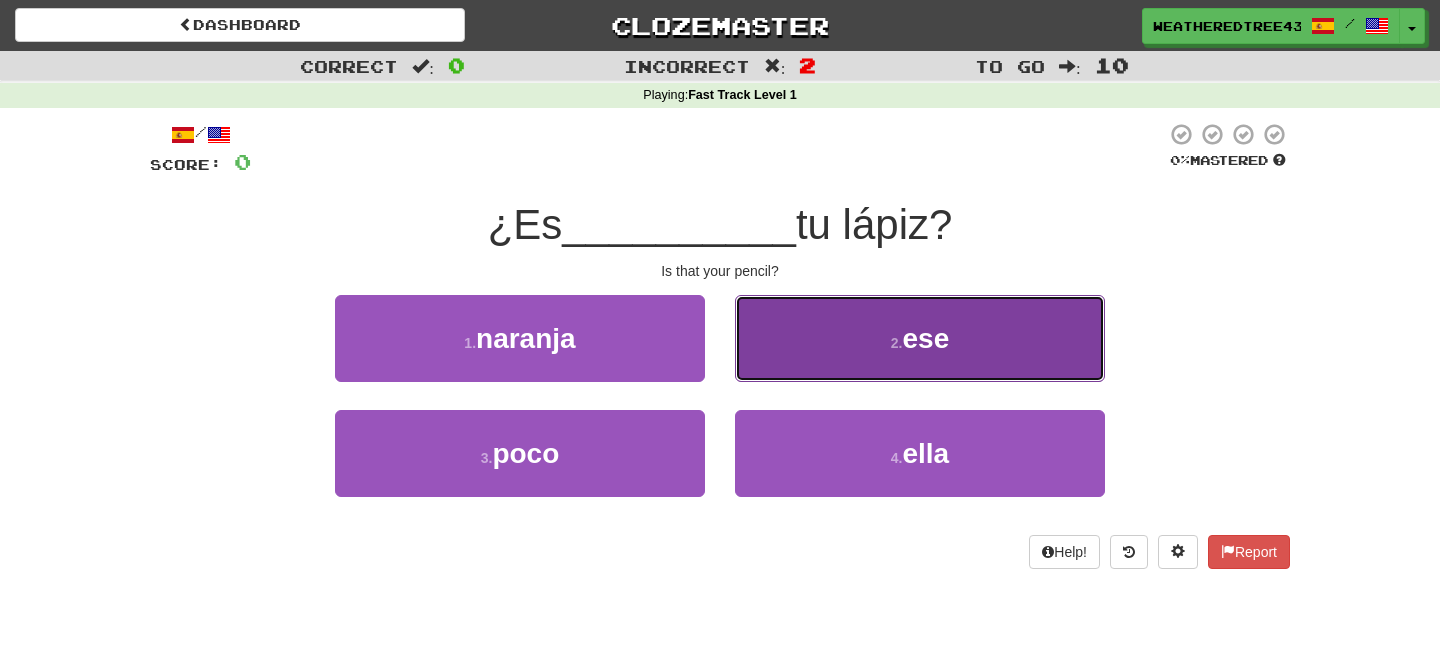 click on "ese" at bounding box center (925, 338) 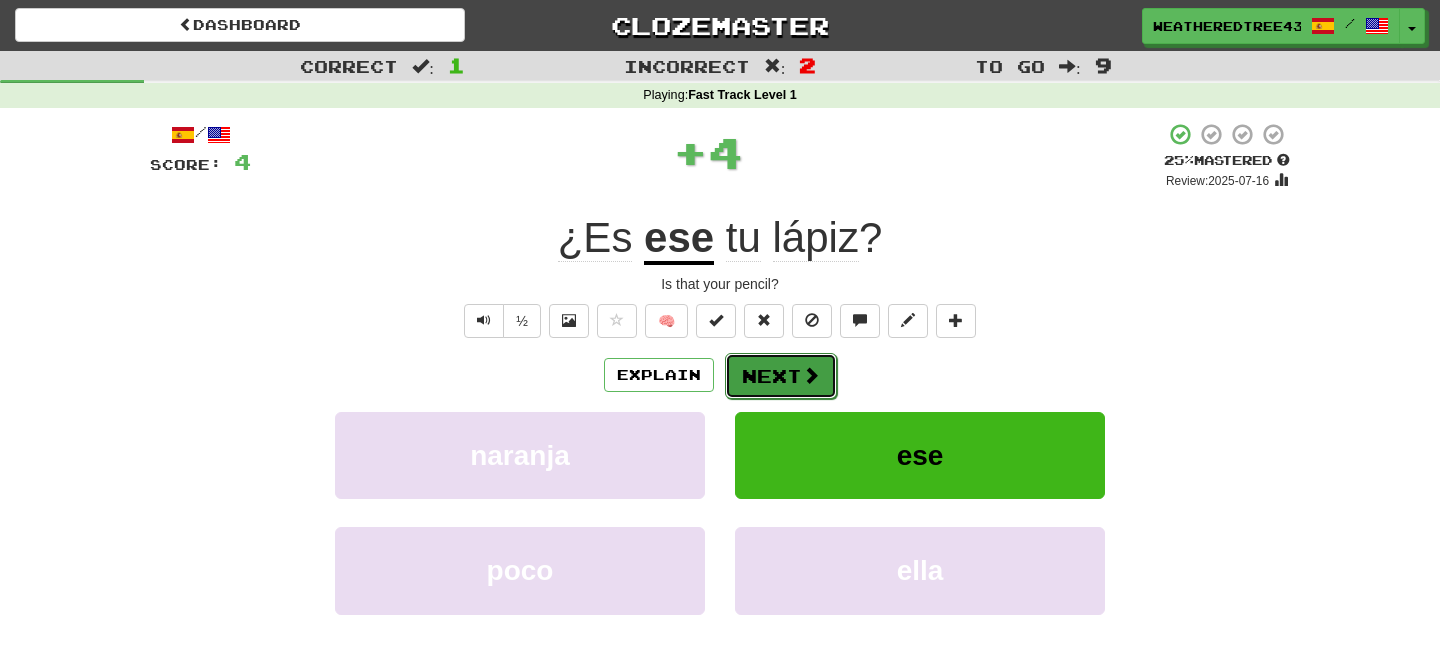 click on "Next" at bounding box center [781, 376] 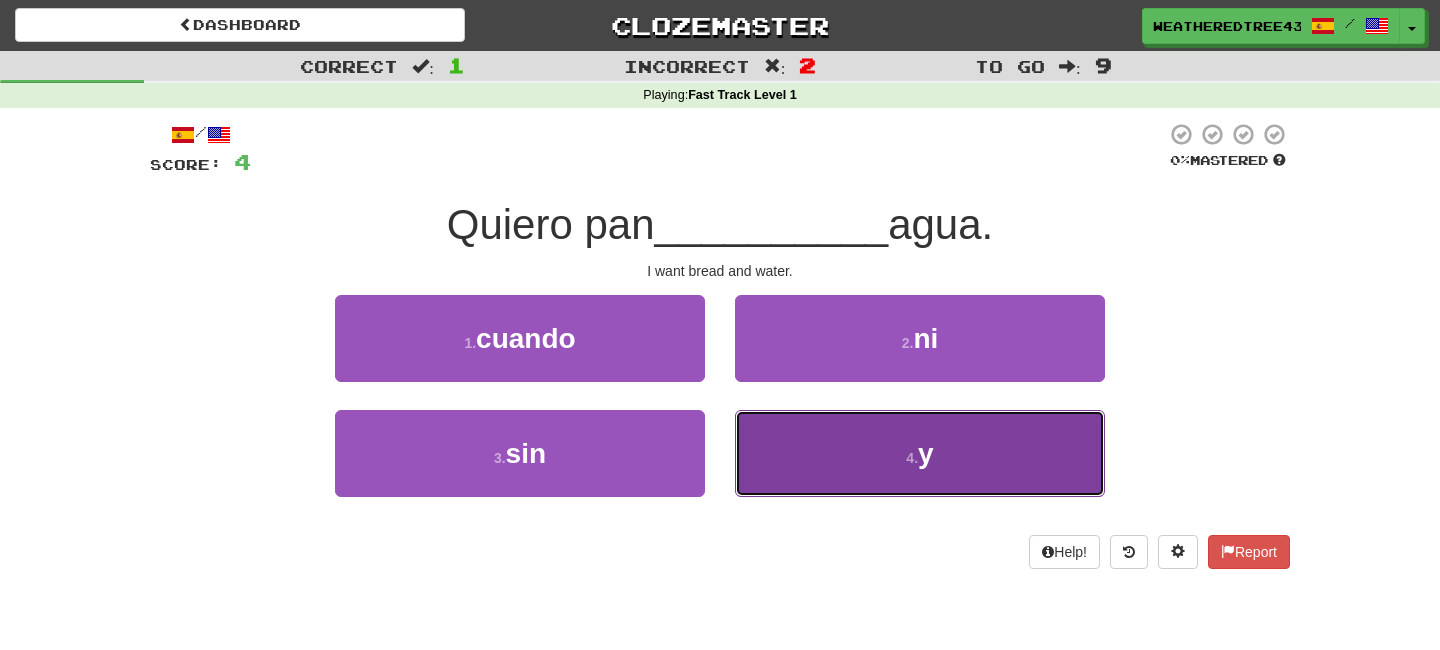 click on "4 .  y" at bounding box center (920, 453) 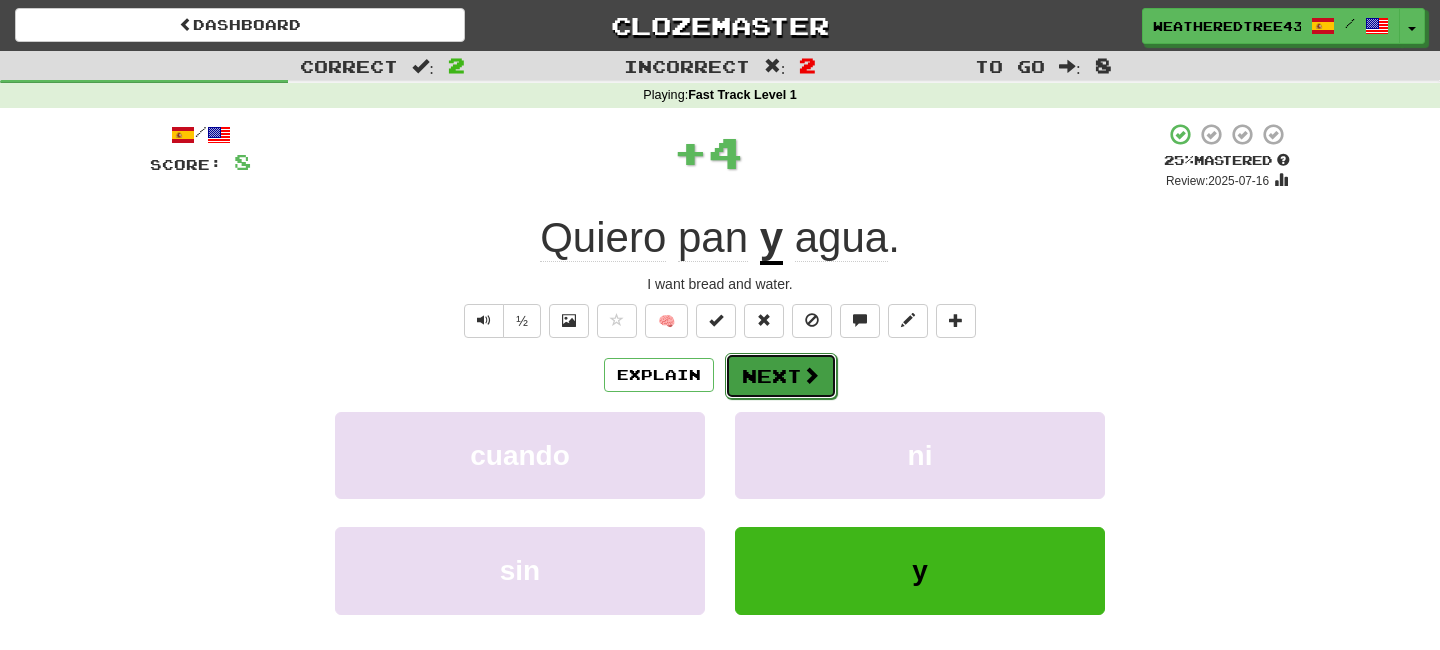 click on "Next" at bounding box center [781, 376] 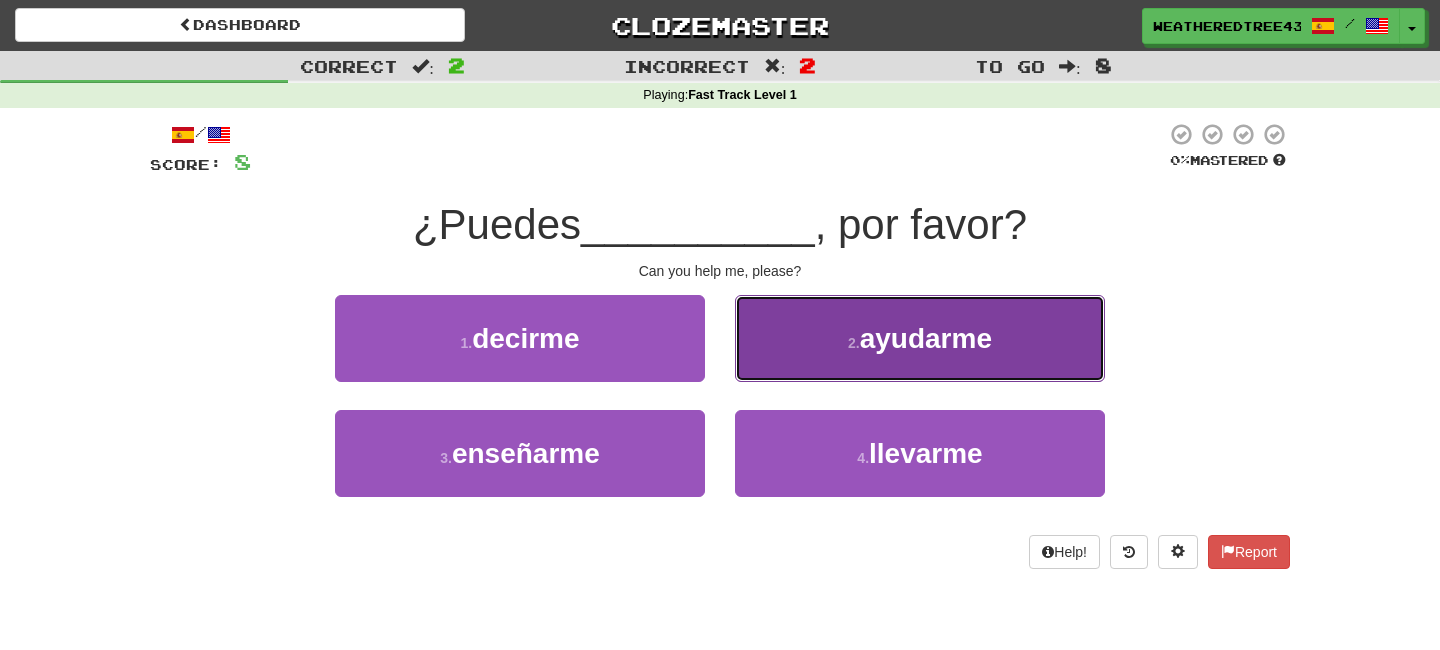 click on "ayudarme" at bounding box center (926, 338) 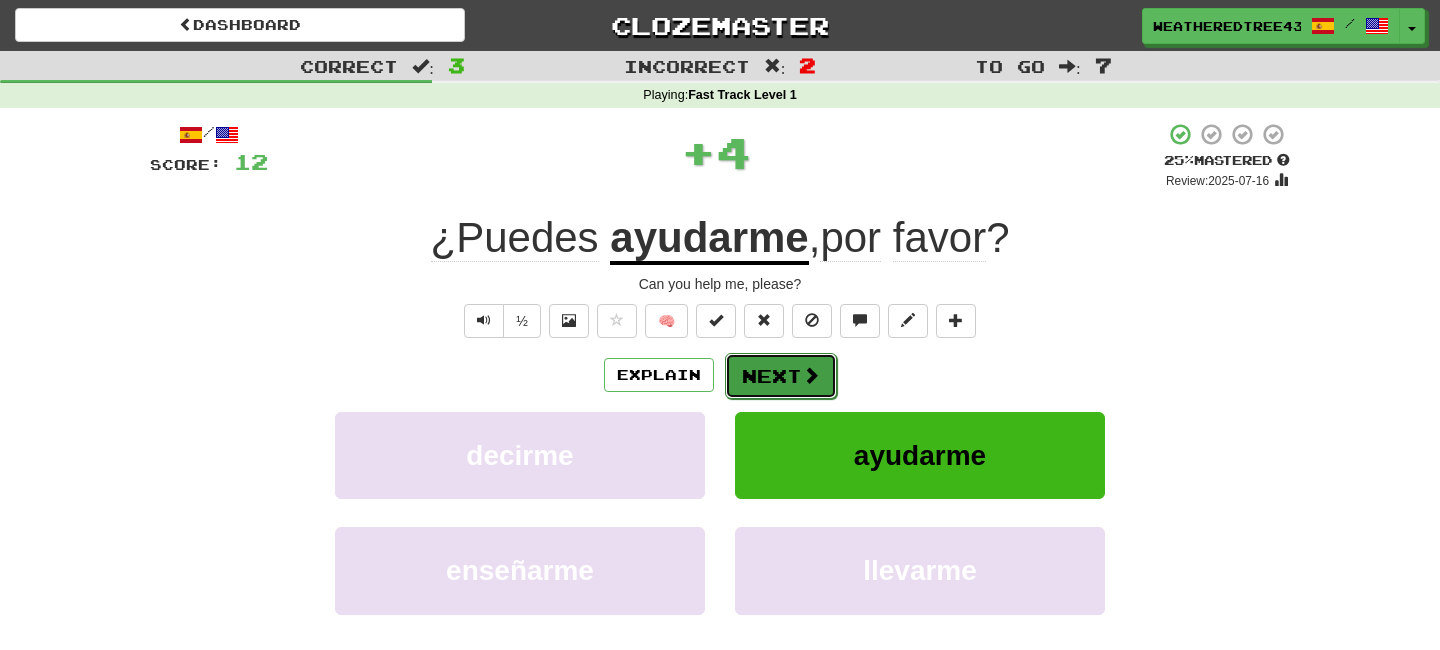 click on "Next" at bounding box center [781, 376] 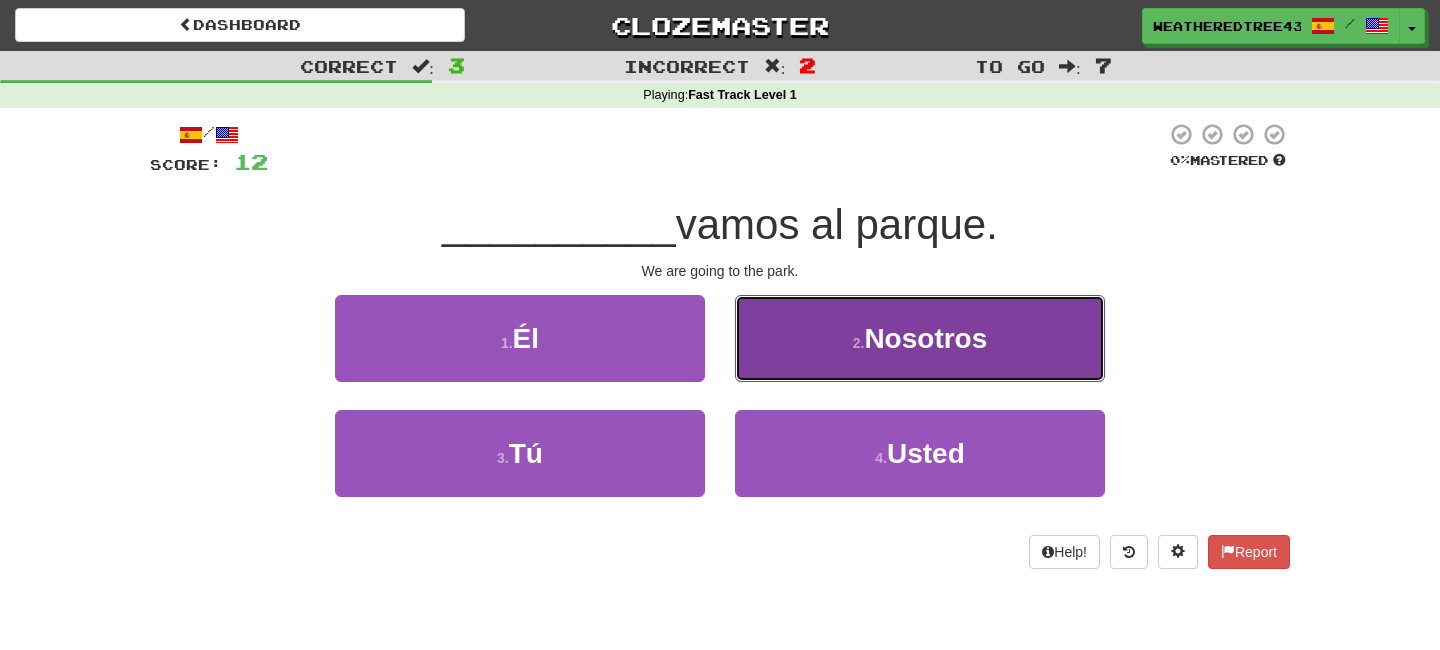 click on "Nosotros" at bounding box center (925, 338) 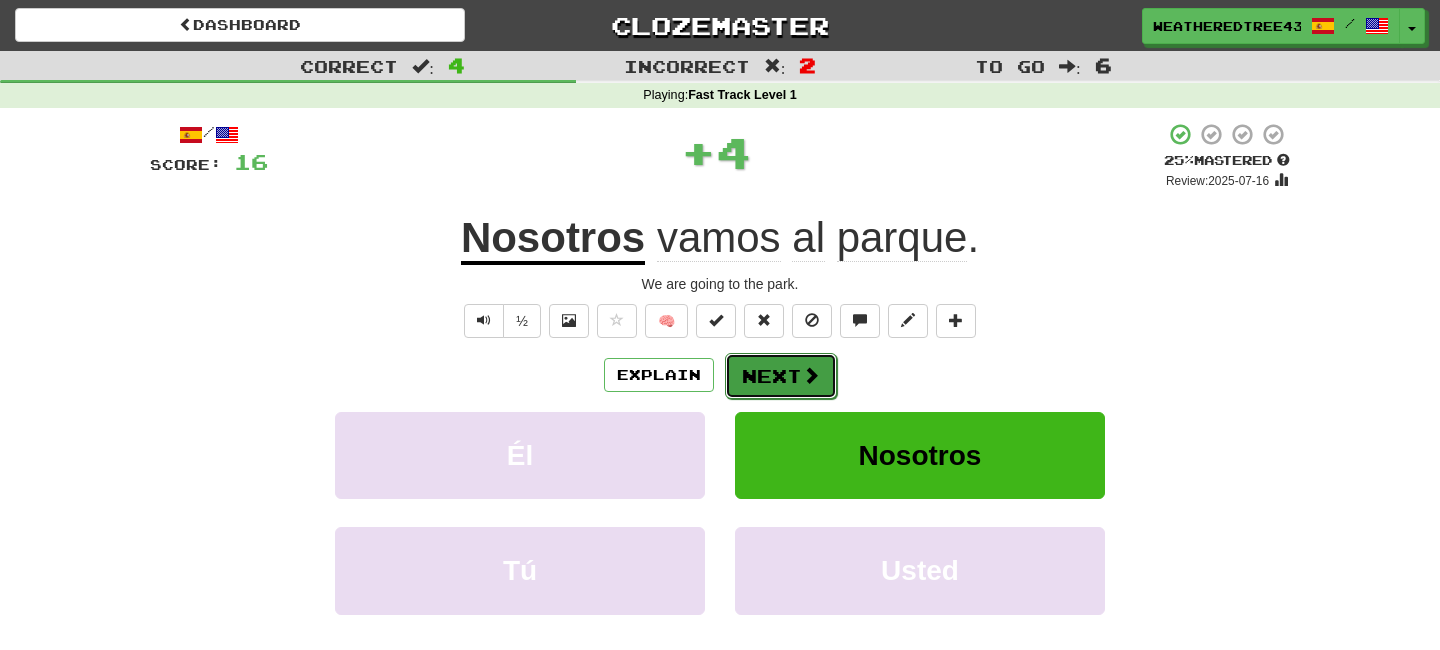 click on "Next" at bounding box center (781, 376) 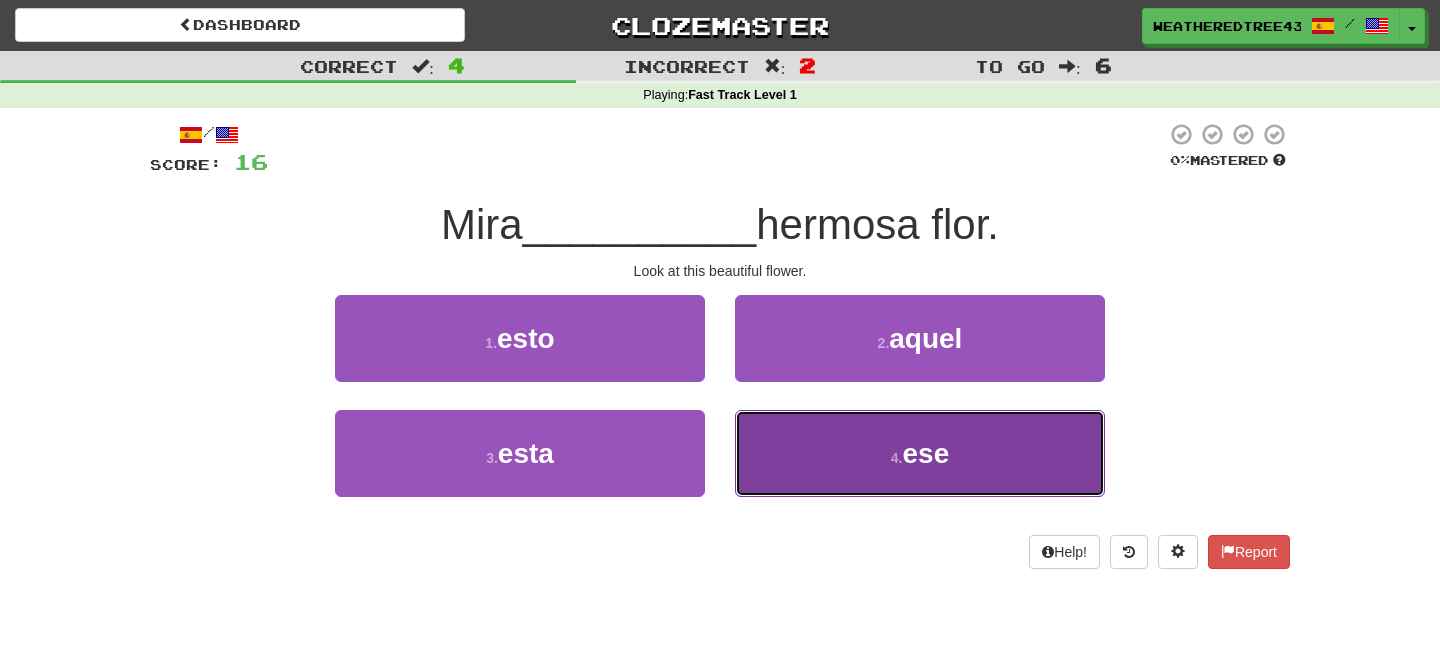 click on "4 .  ese" at bounding box center (920, 453) 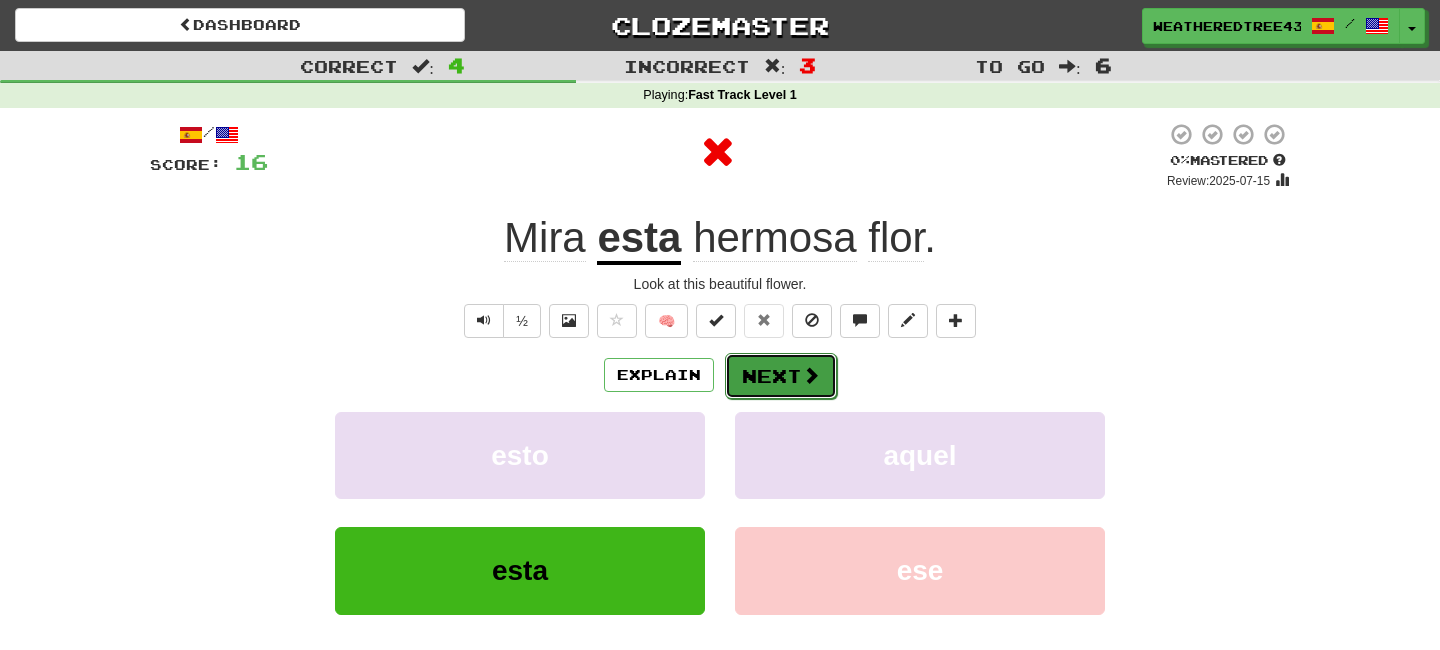 click on "Next" at bounding box center [781, 376] 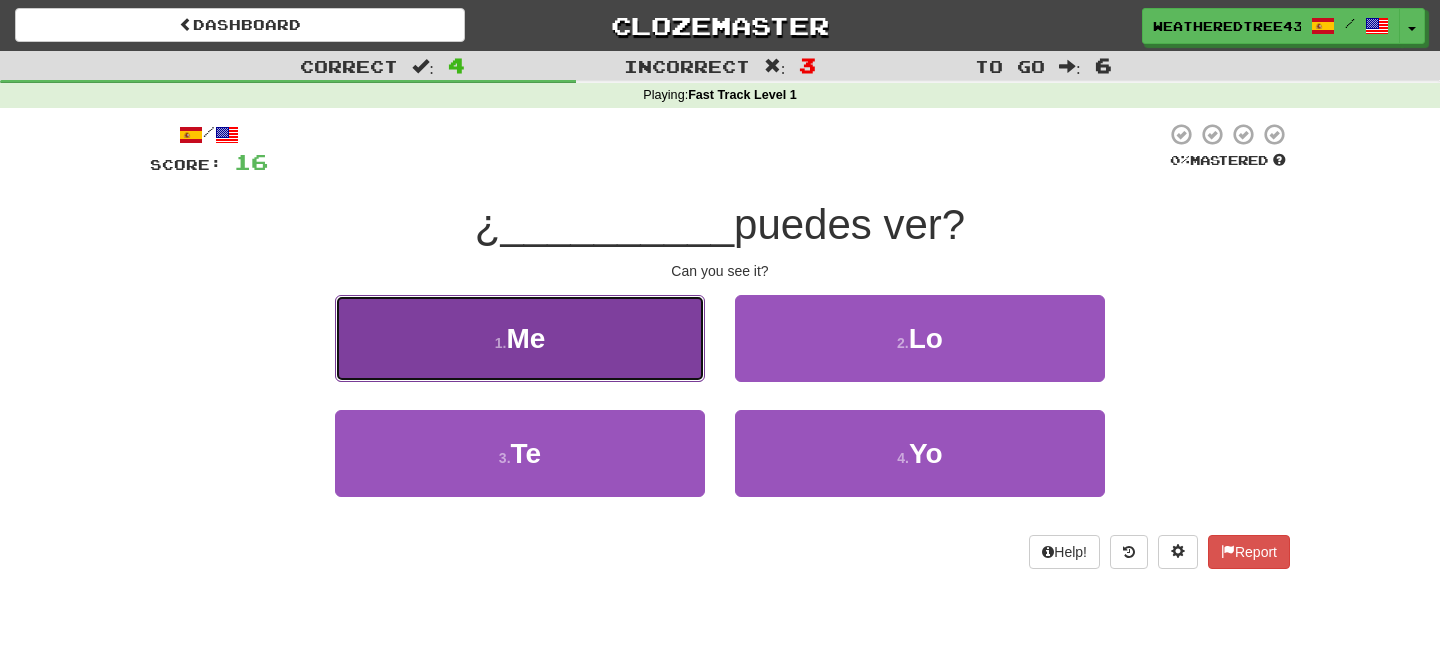 click on "1 .  [PRONOUN]" at bounding box center [520, 338] 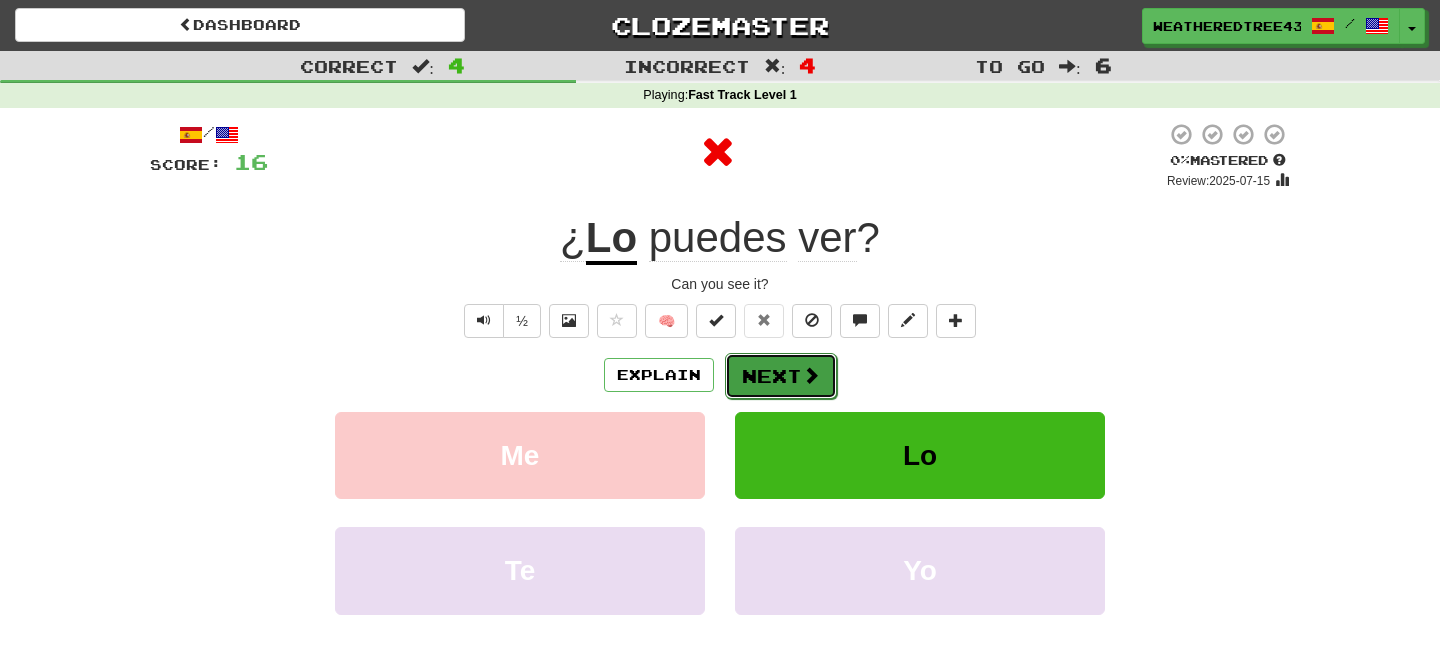 click on "Next" at bounding box center [781, 376] 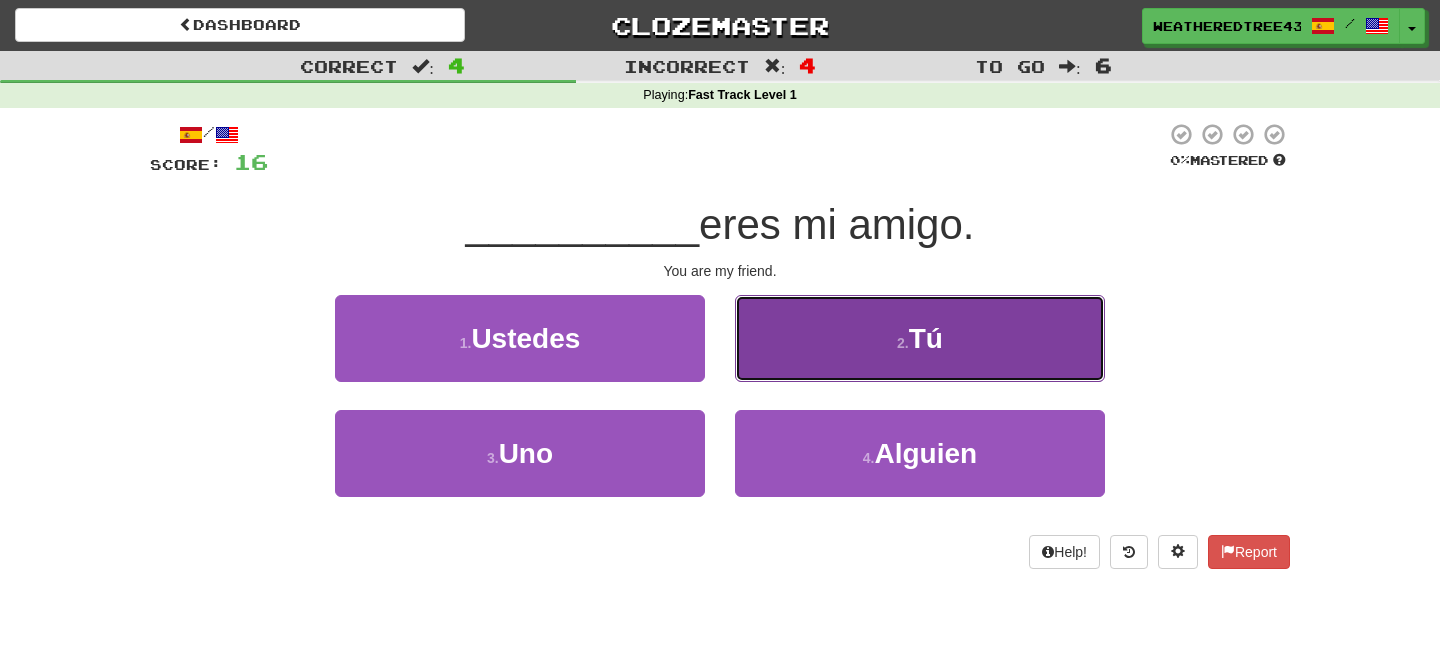 click on "2 .  Tú" at bounding box center (920, 338) 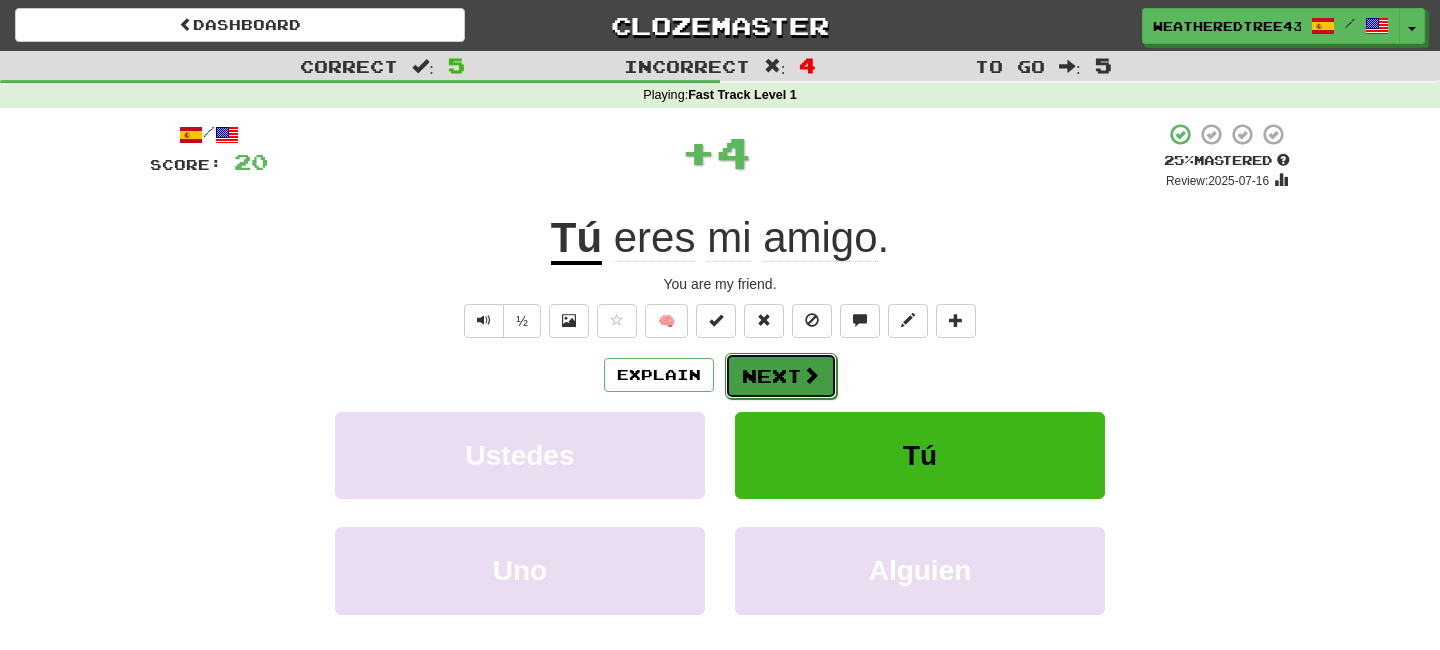 click on "Next" at bounding box center [781, 376] 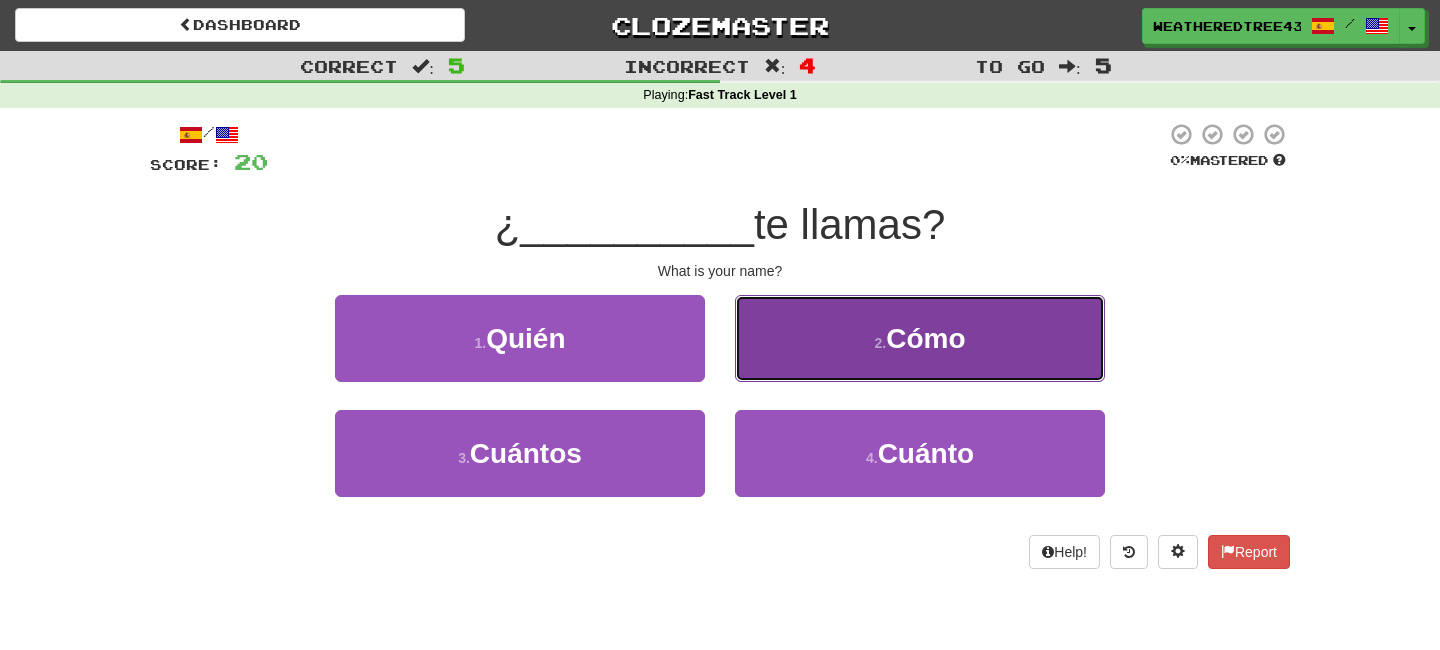 click on "Cómo" at bounding box center (925, 338) 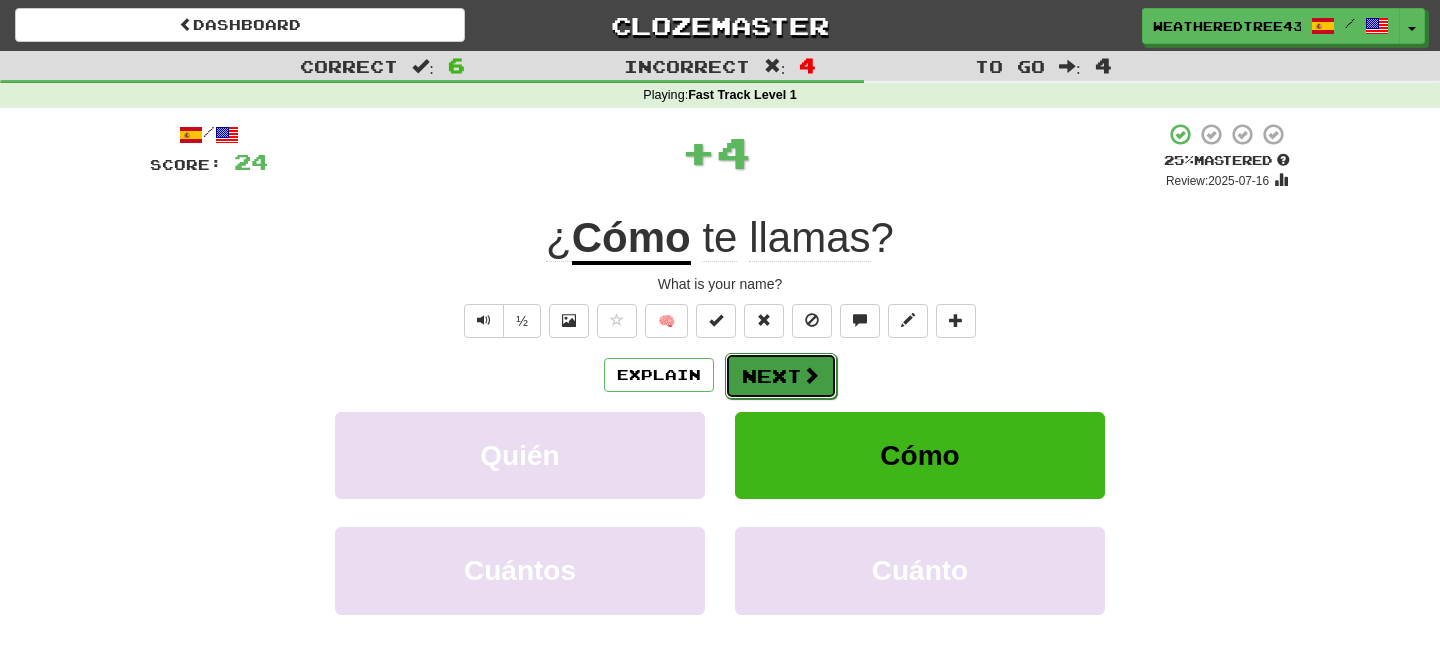 click at bounding box center [811, 375] 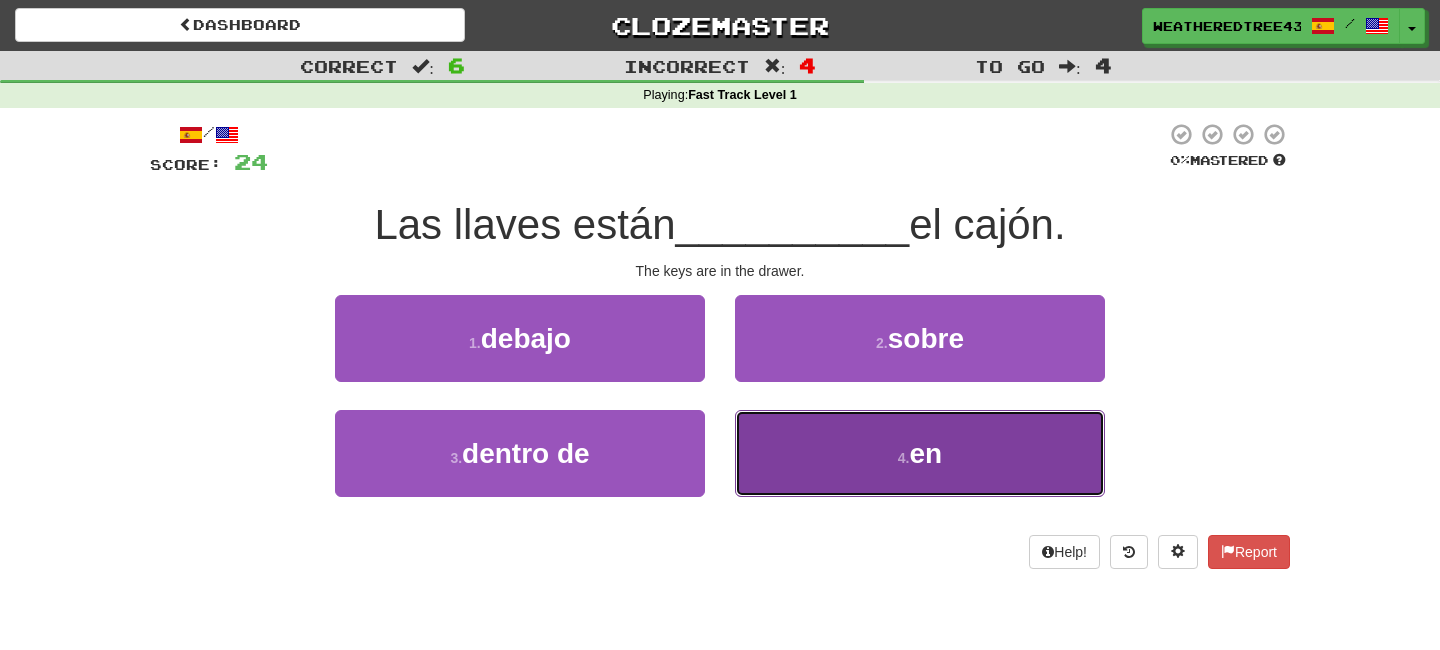 click on "4 .  en" at bounding box center [920, 453] 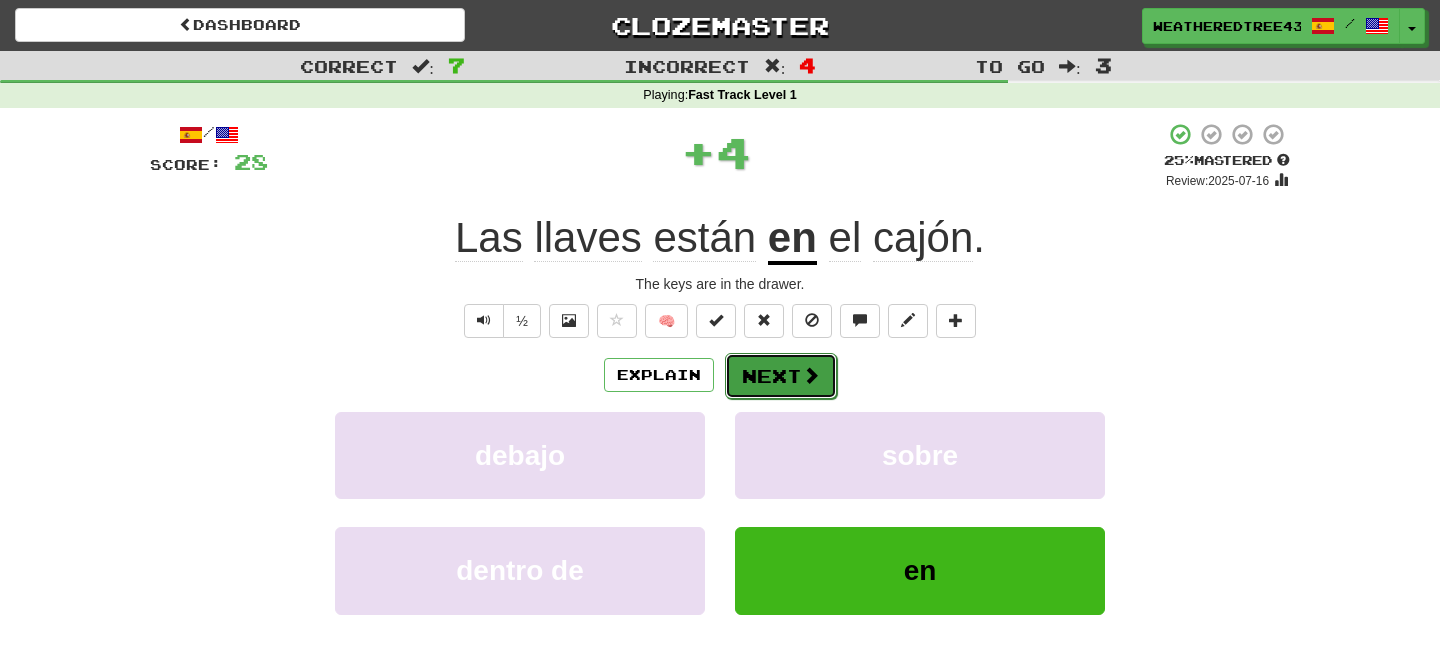 click on "Next" at bounding box center (781, 376) 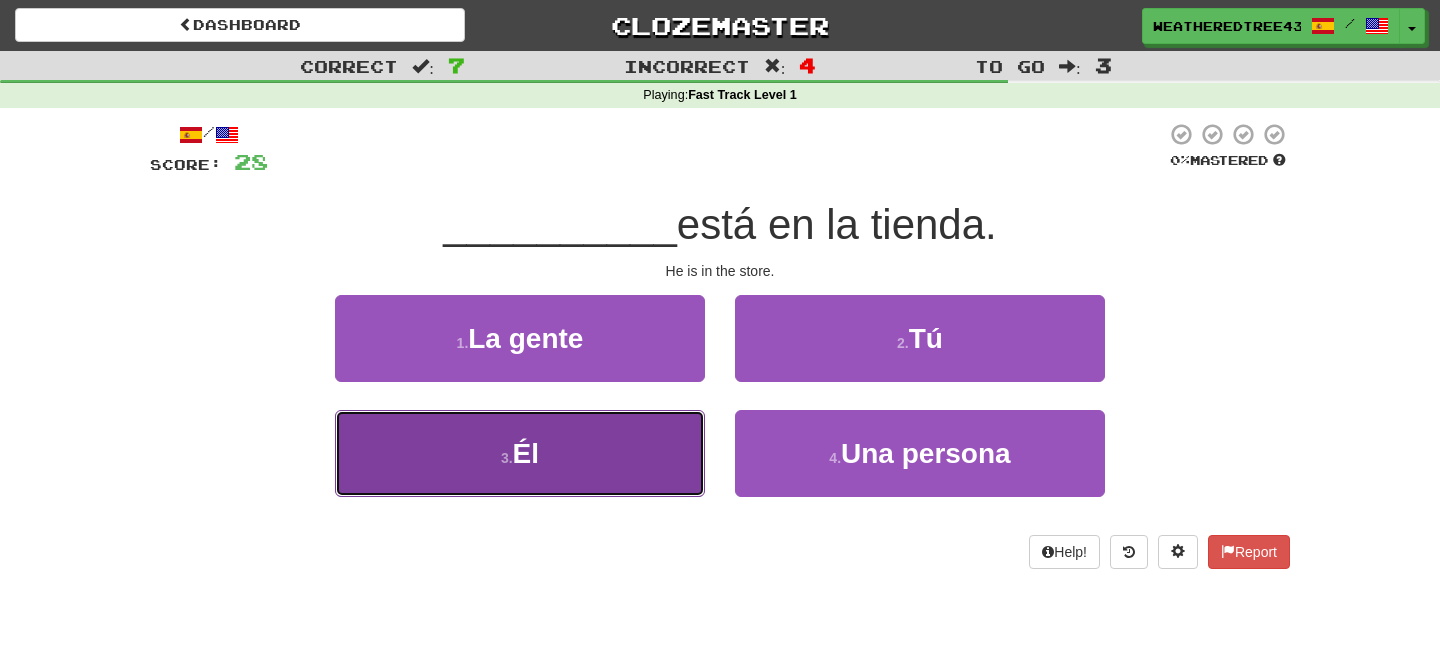 click on "3 .  Él" at bounding box center [520, 453] 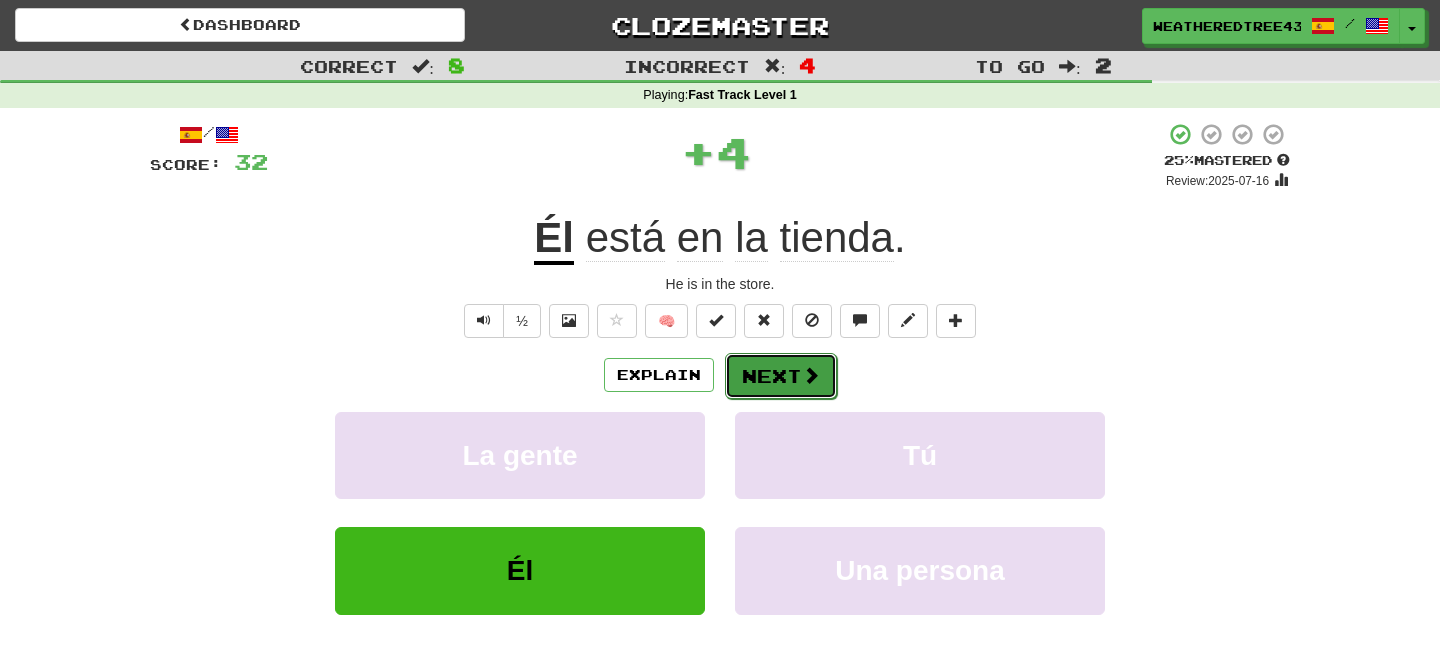 click at bounding box center (811, 375) 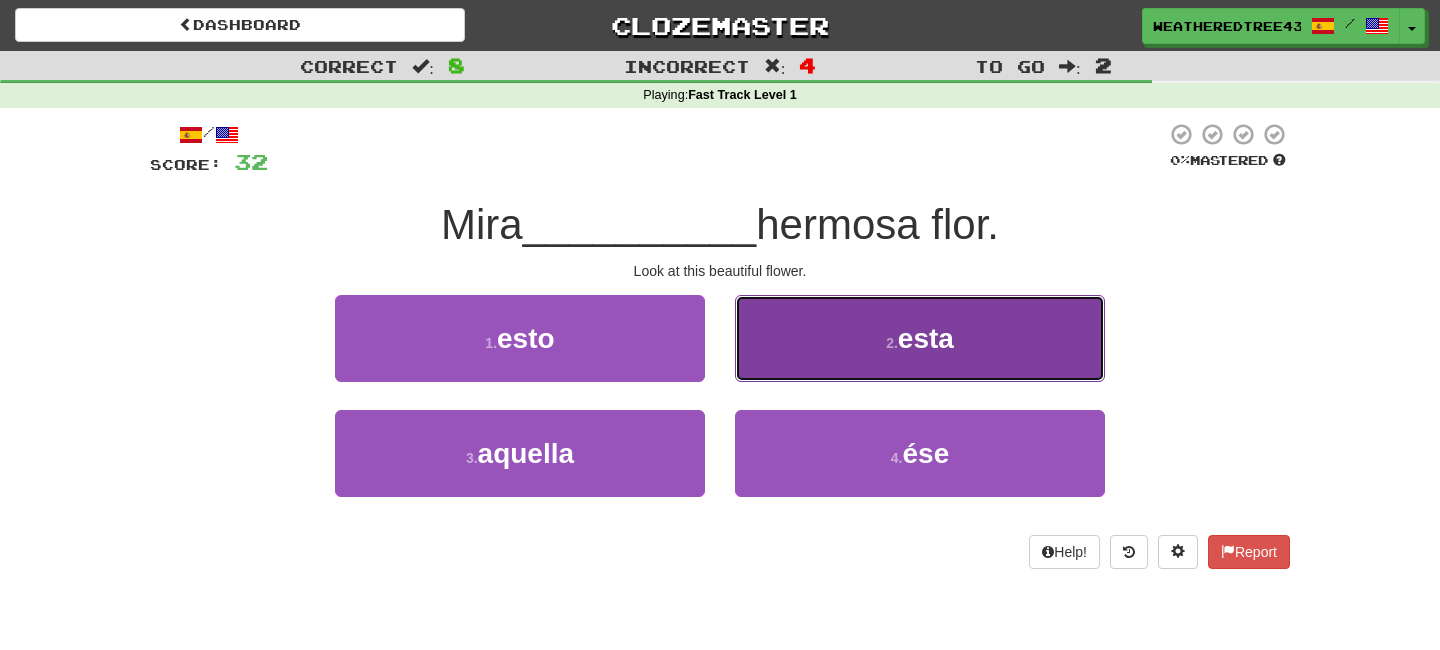 click on "2 .  esta" at bounding box center [920, 338] 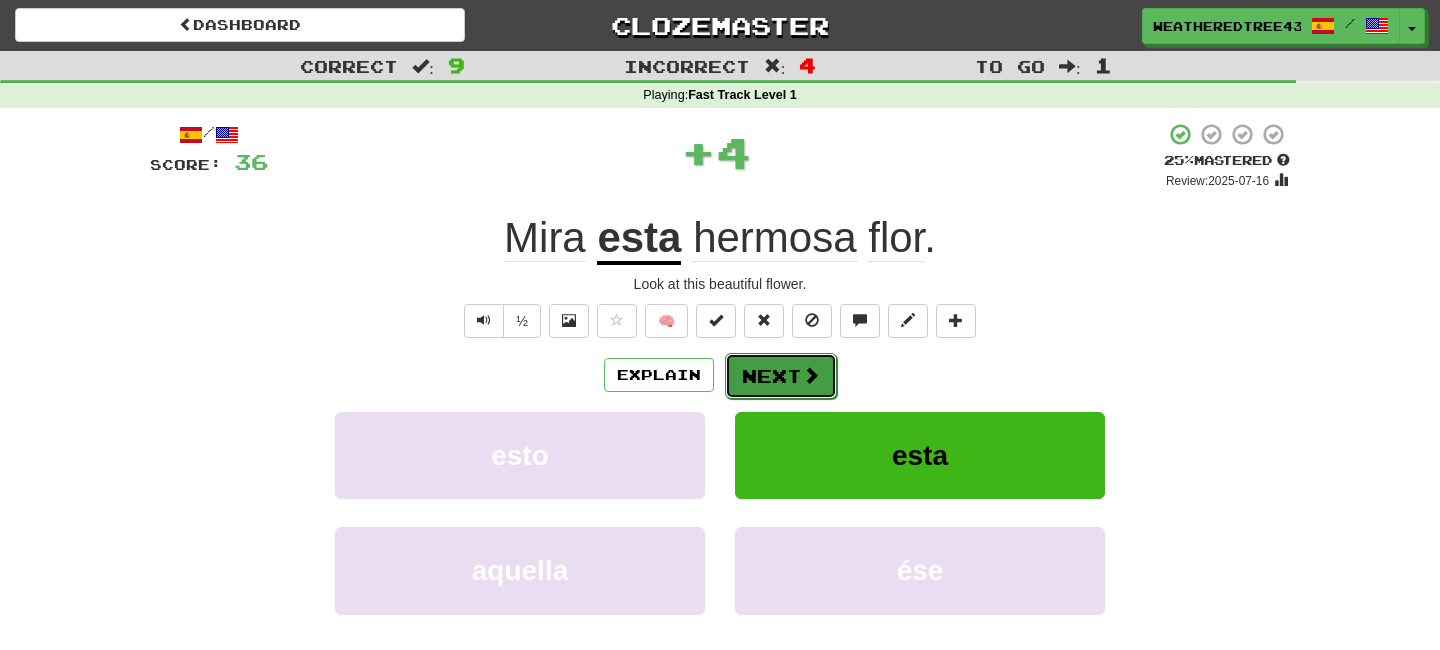click on "Next" at bounding box center (781, 376) 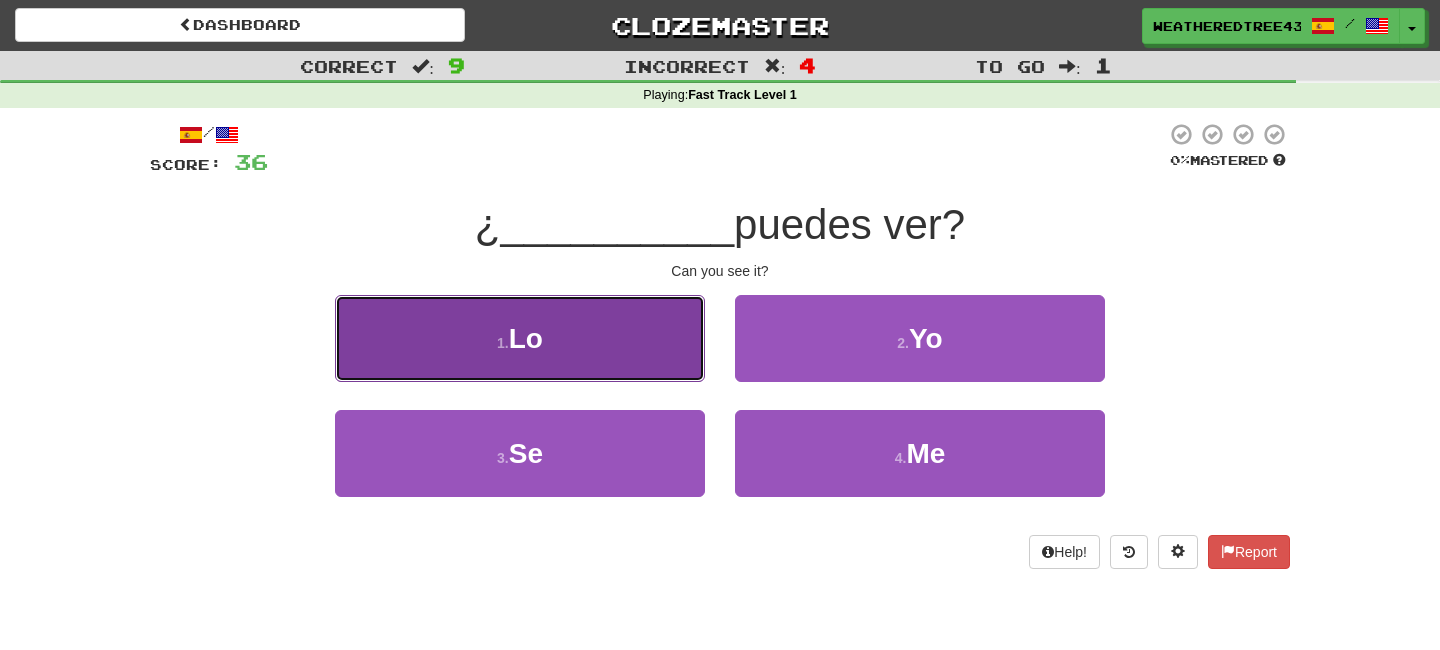 click on "1 .  Lo" at bounding box center (520, 338) 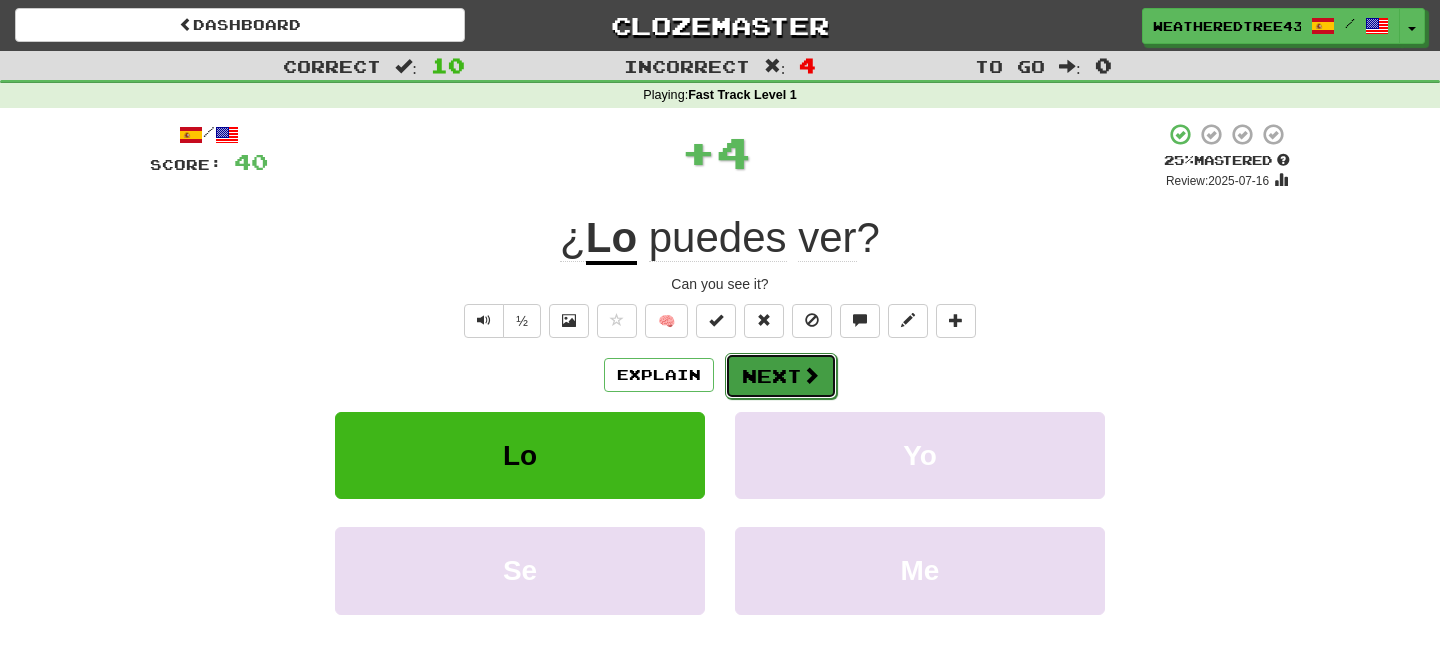 click on "Next" at bounding box center [781, 376] 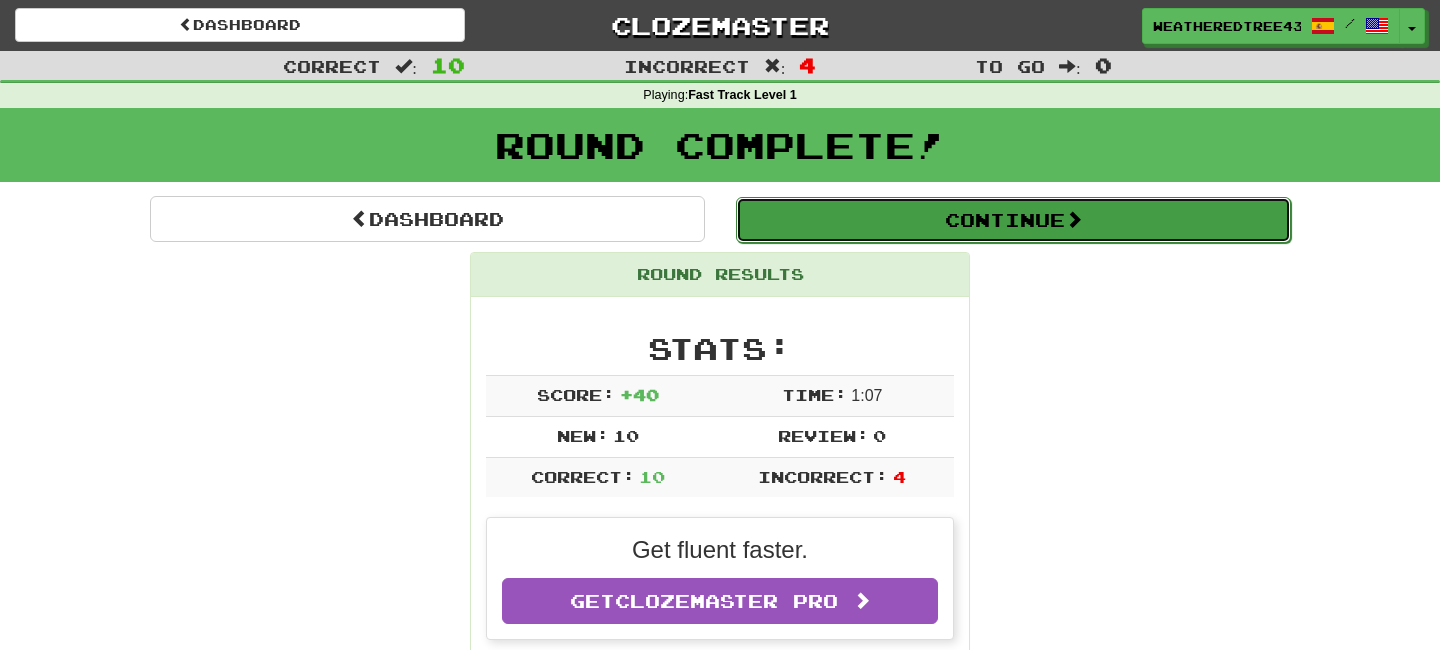 click on "Continue" at bounding box center [1013, 220] 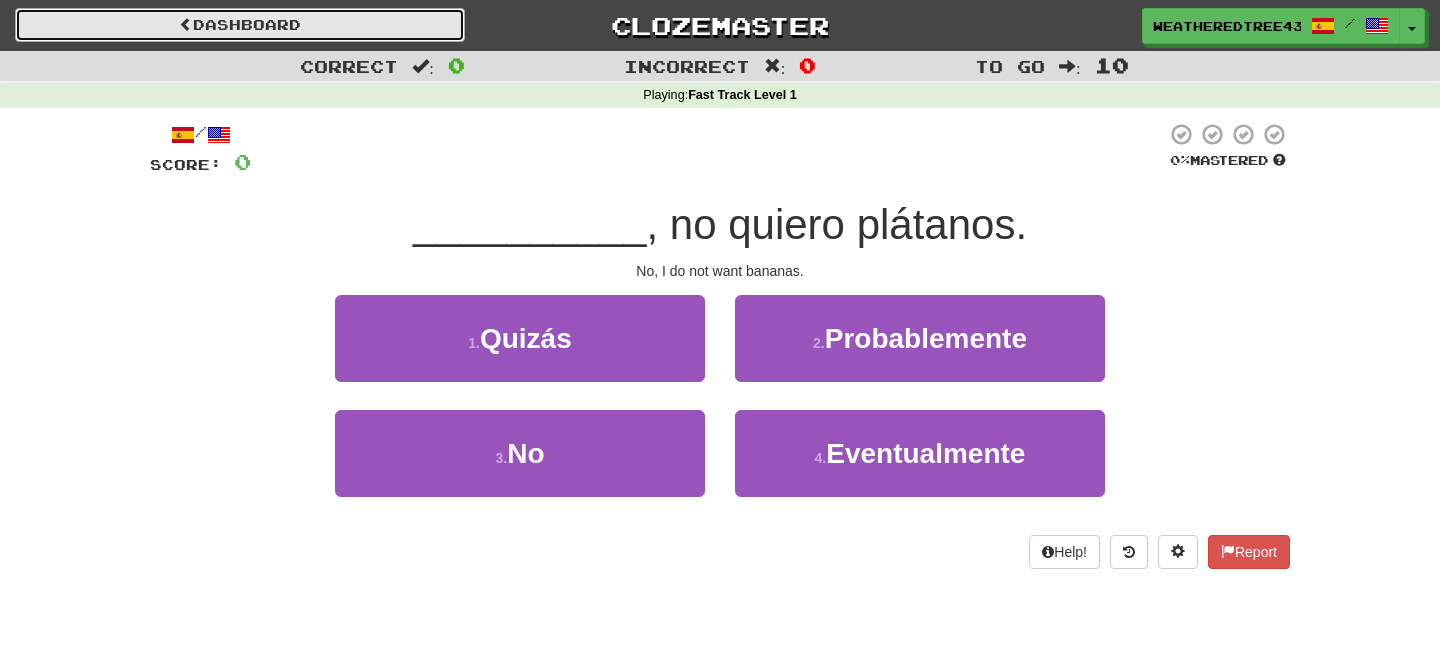 click on "Dashboard" at bounding box center [240, 25] 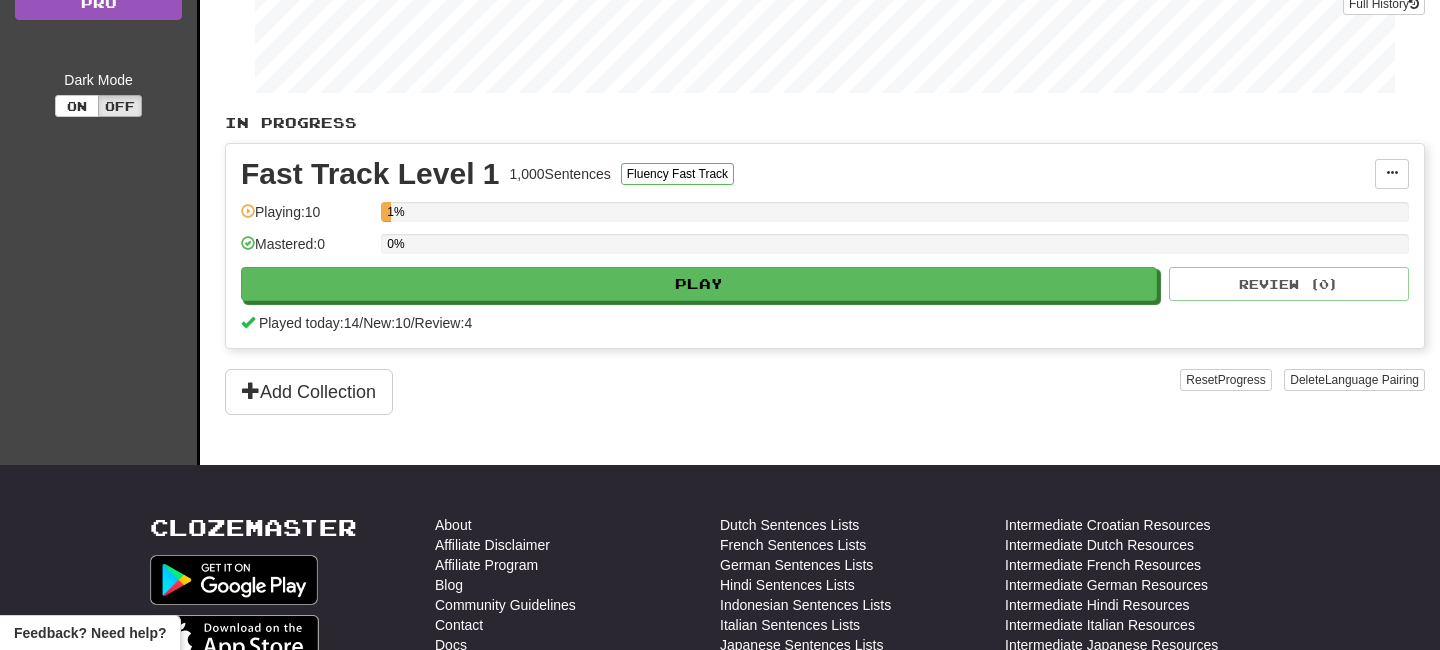 scroll, scrollTop: 320, scrollLeft: 0, axis: vertical 